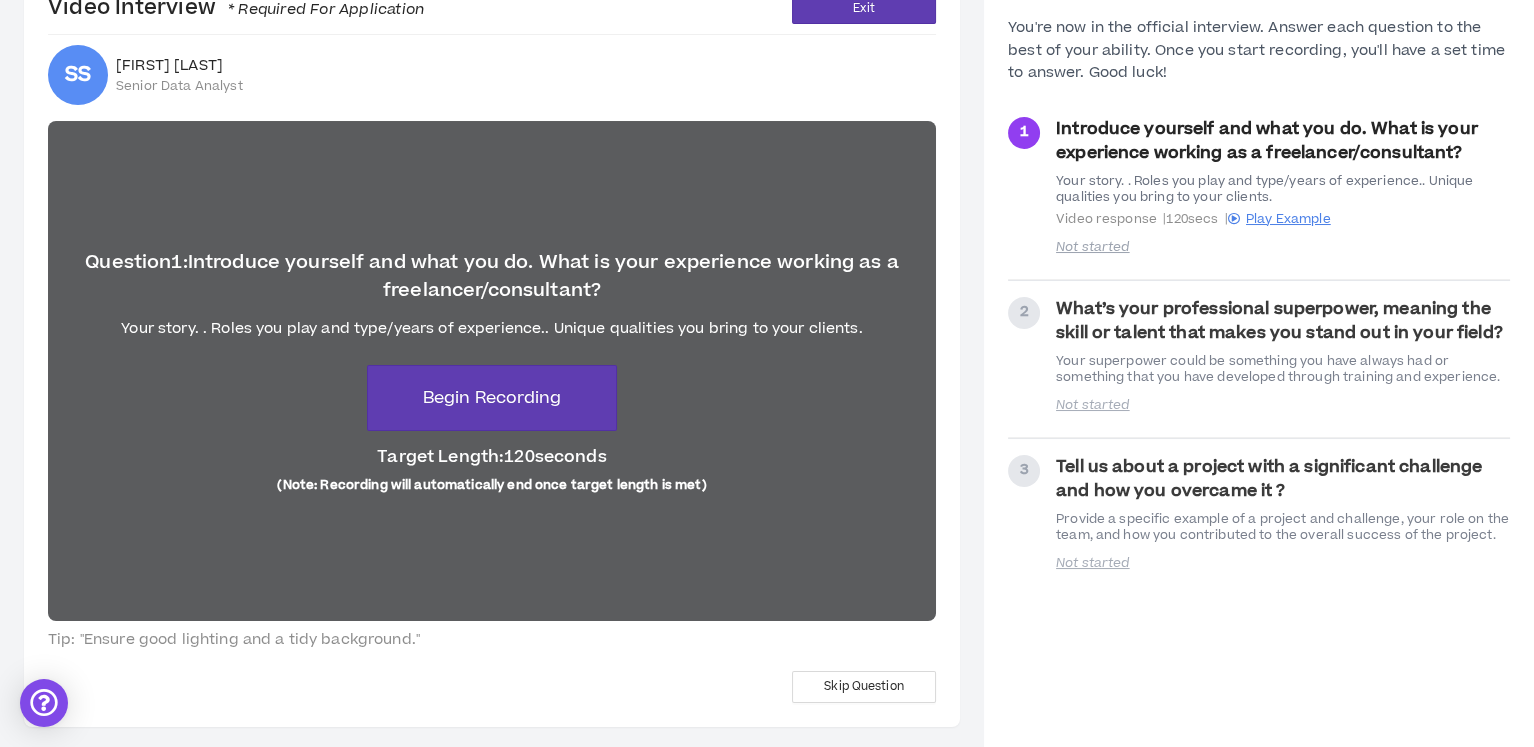 scroll, scrollTop: 120, scrollLeft: 0, axis: vertical 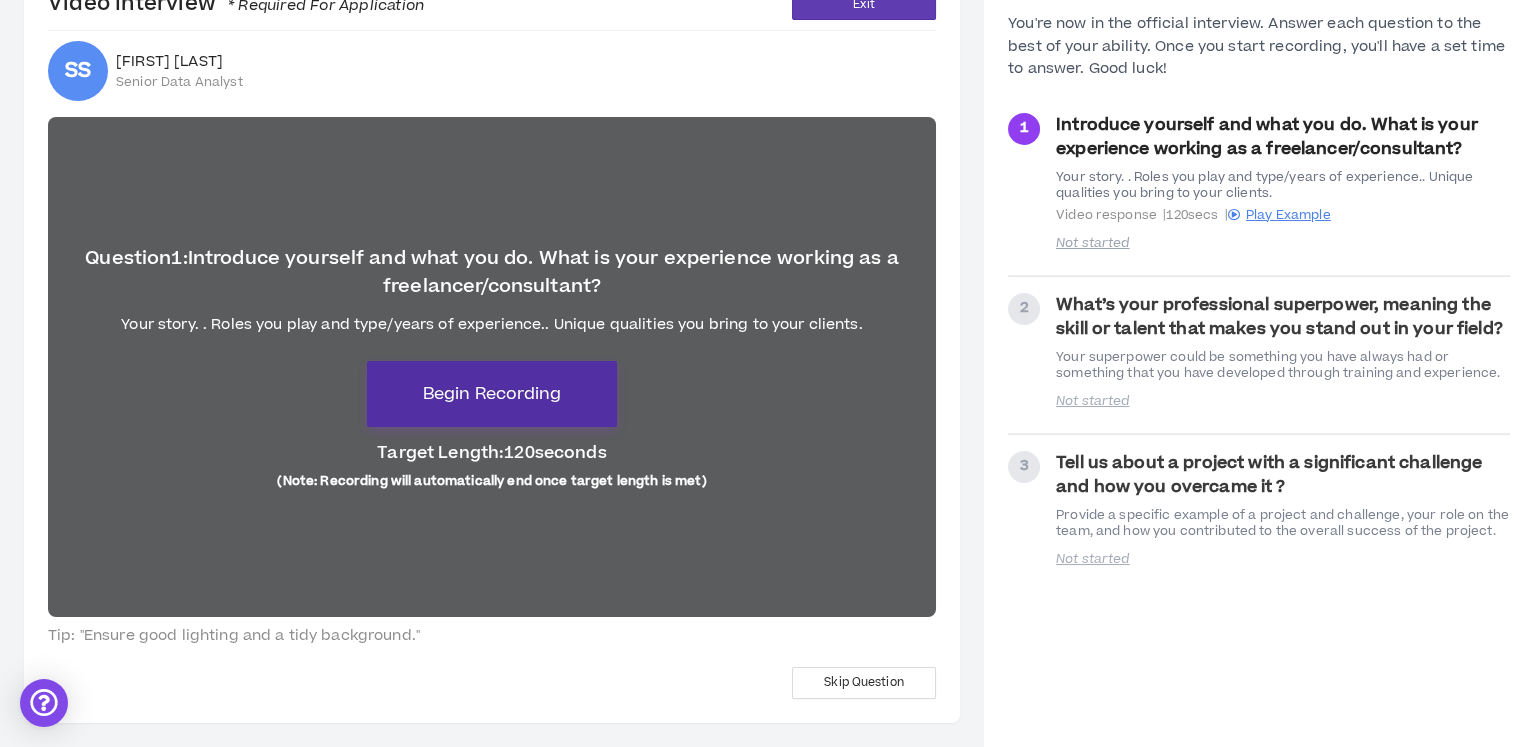 click on "Begin Recording" at bounding box center [492, 394] 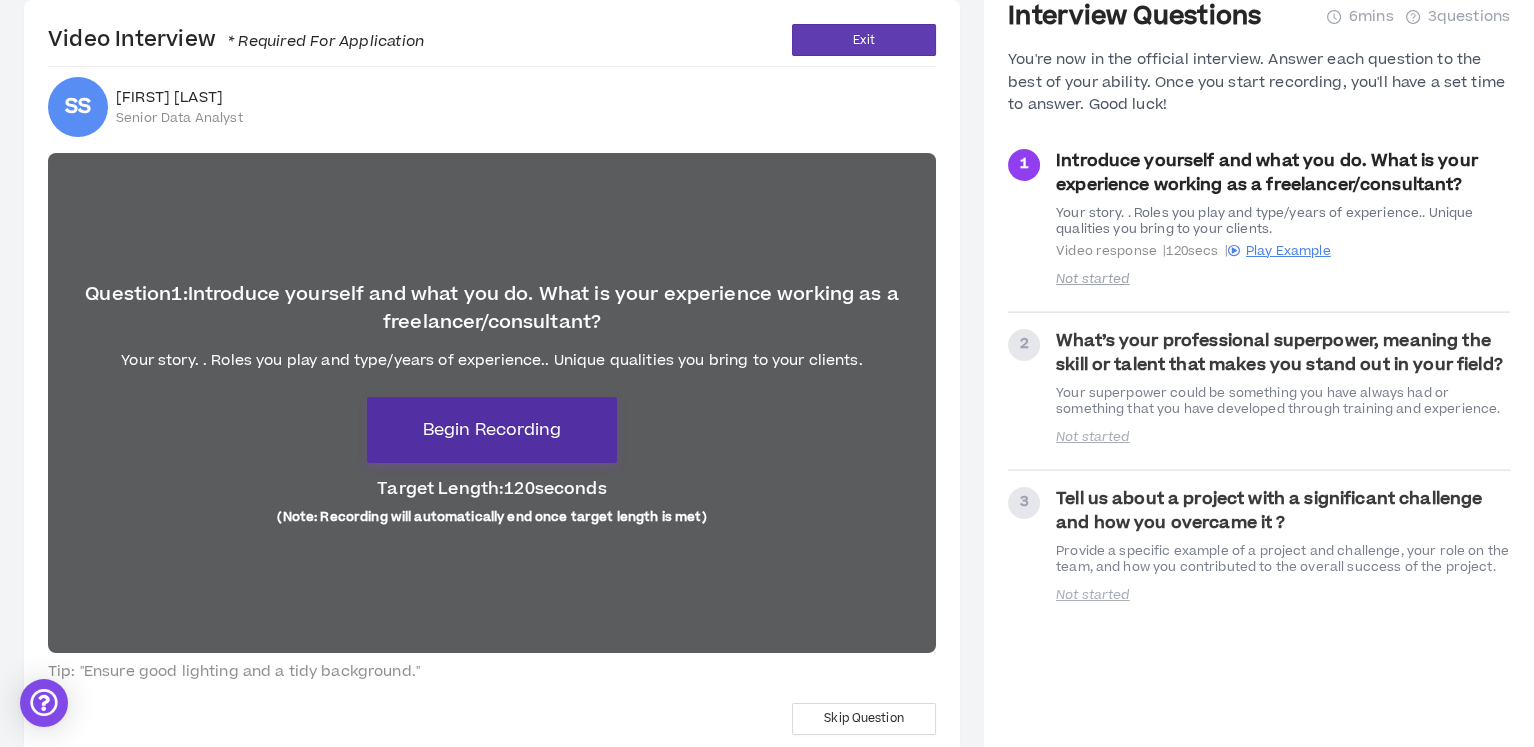 scroll, scrollTop: 90, scrollLeft: 0, axis: vertical 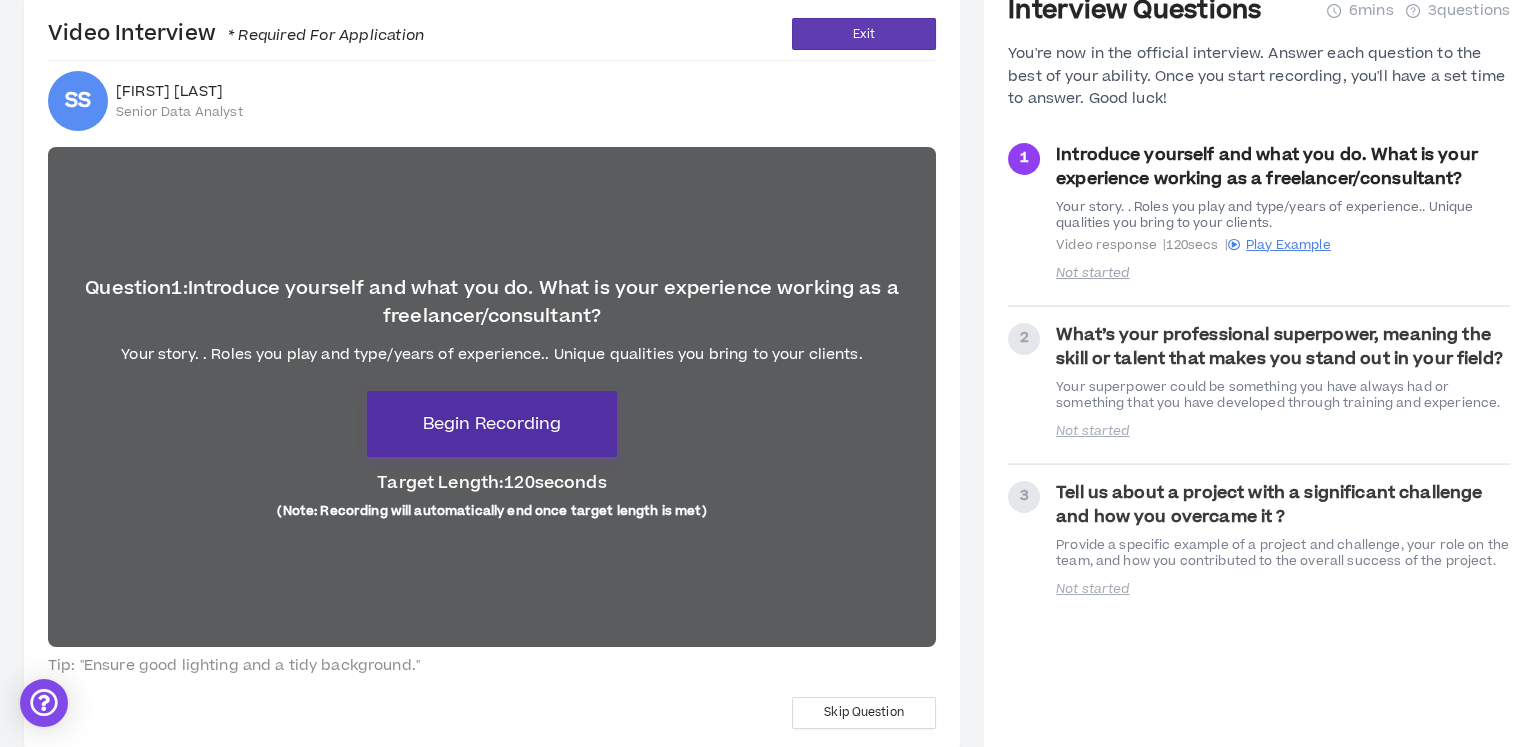 click on "Begin Recording" at bounding box center (492, 424) 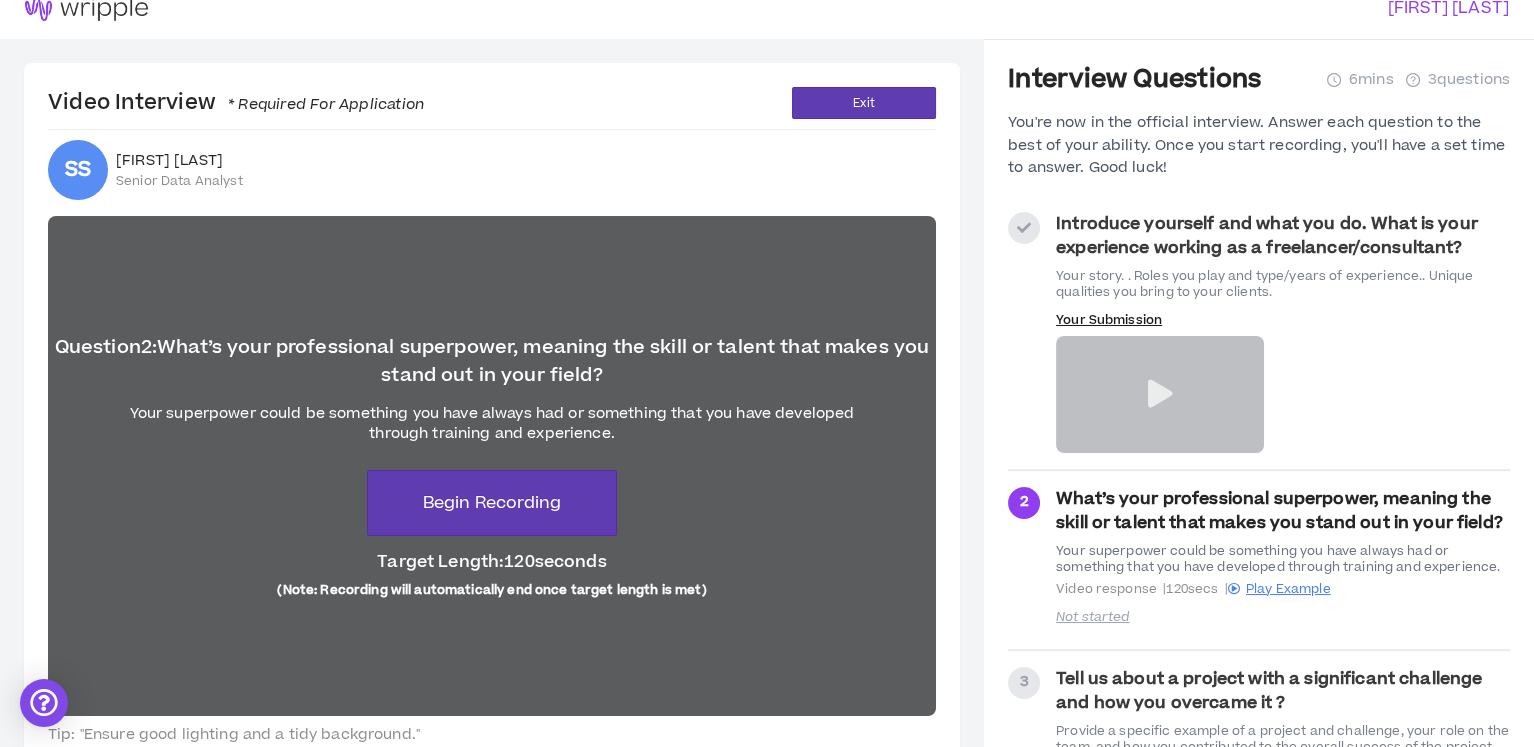 scroll, scrollTop: 0, scrollLeft: 0, axis: both 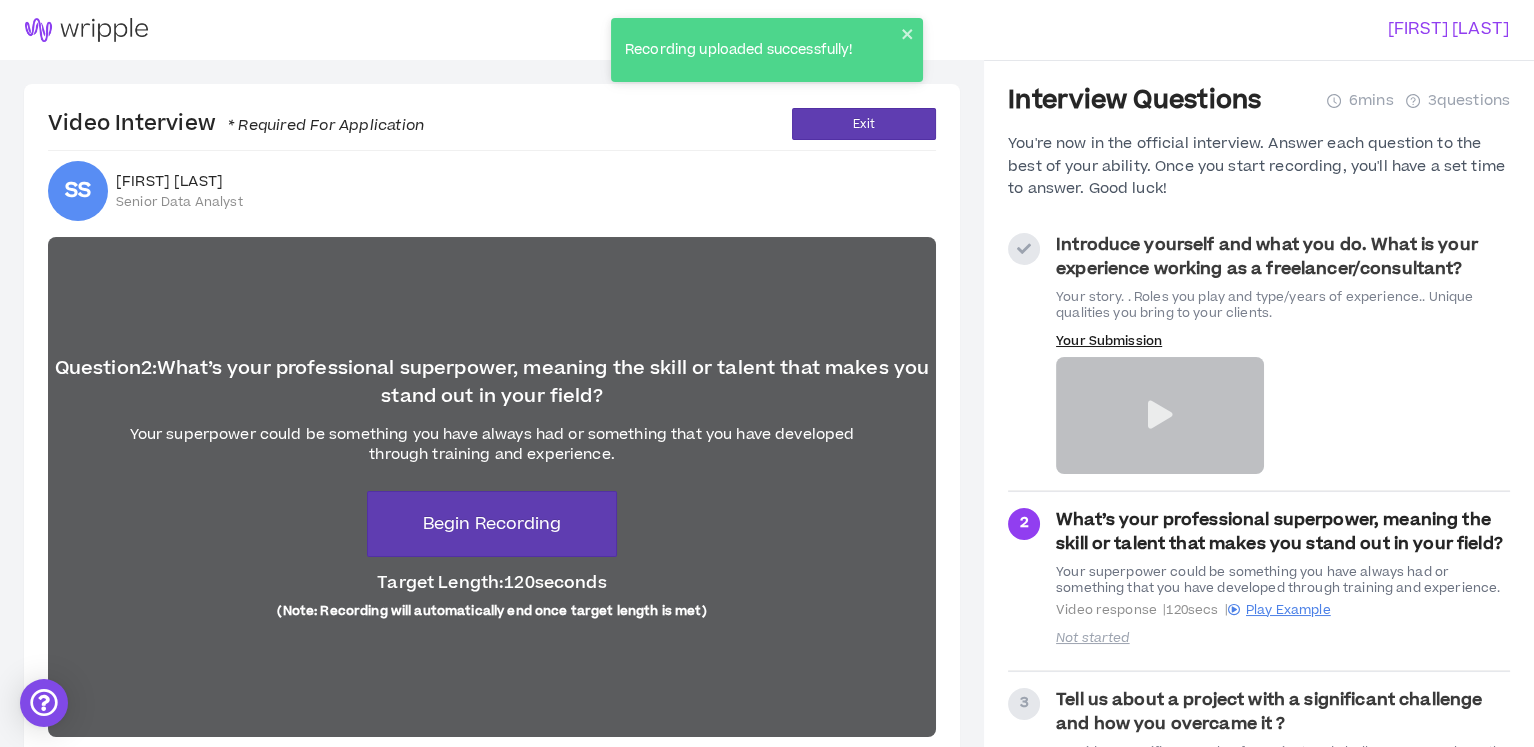 click at bounding box center (1159, 415) 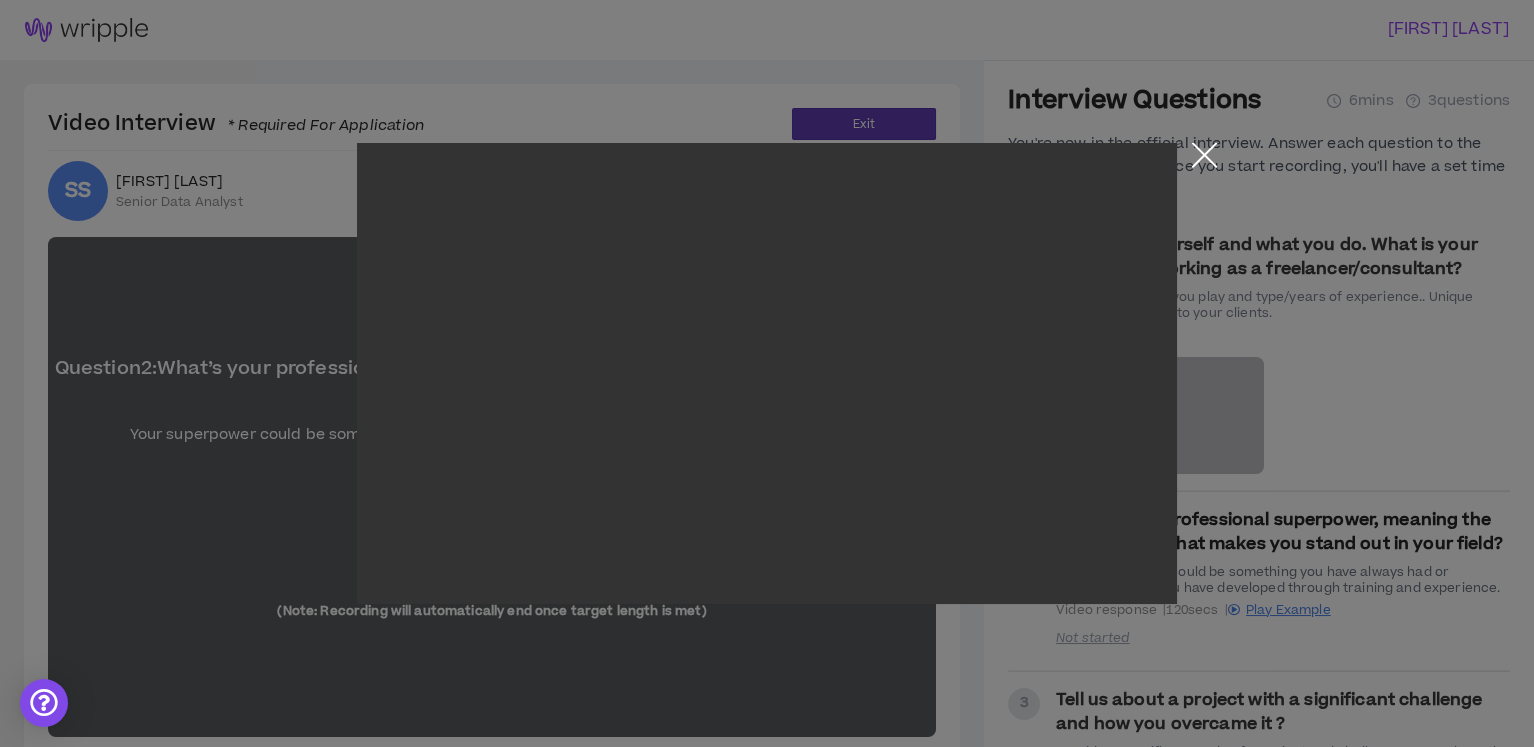 click at bounding box center (1204, 160) 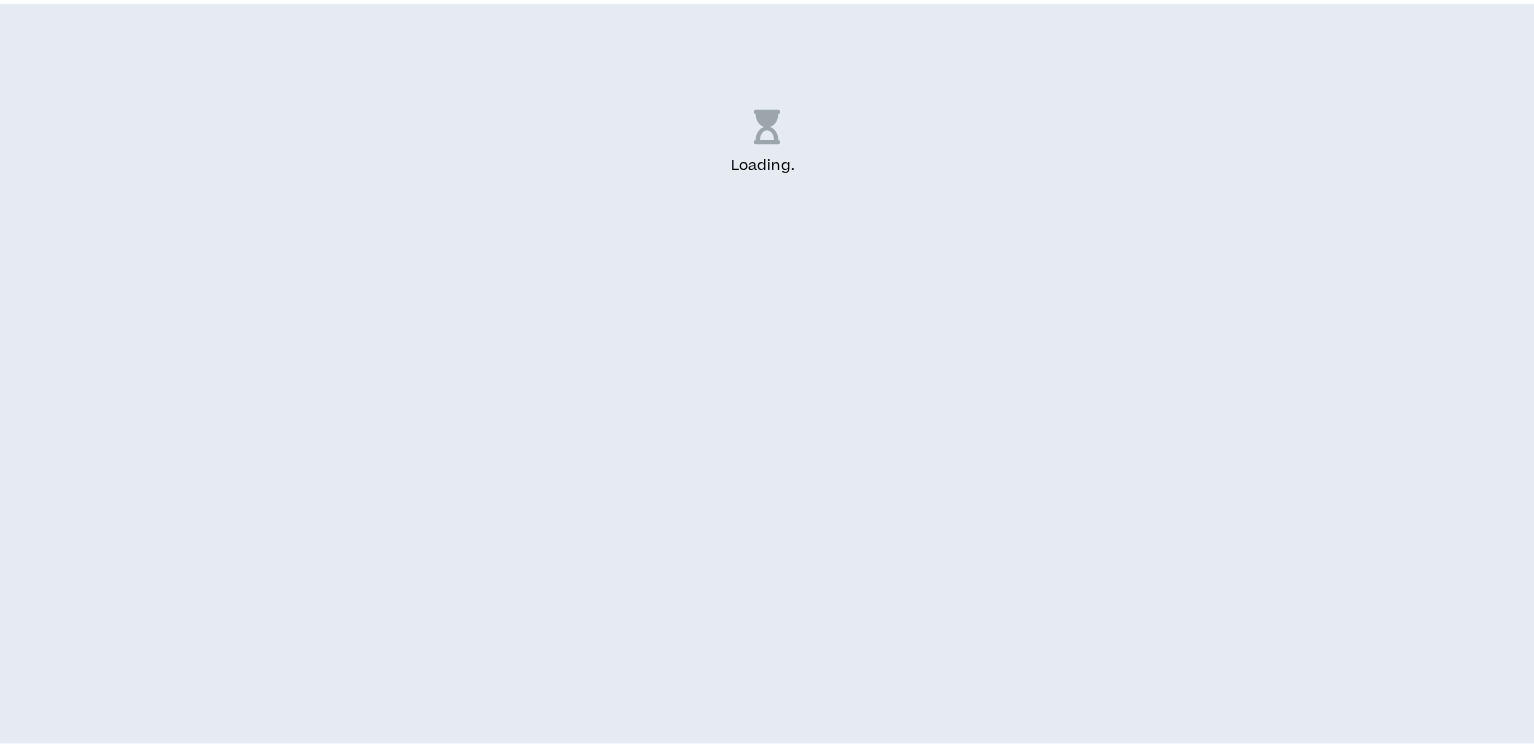 scroll, scrollTop: 0, scrollLeft: 0, axis: both 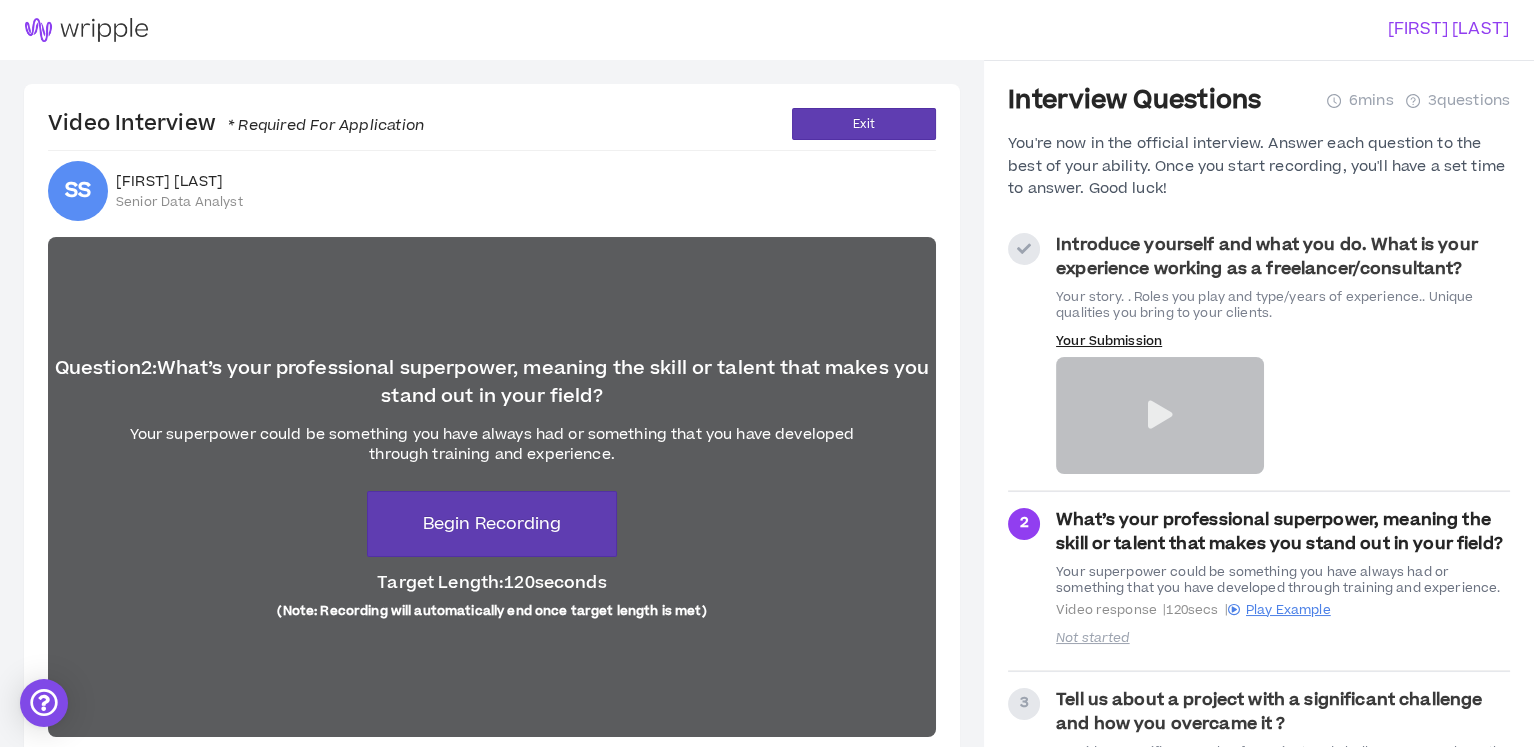 click on "Introduce yourself and what you do. What is your experience working as a freelancer/consultant? Your story. . Roles you play and type/years of experience.. Unique qualities you bring to your clients. Your Submission" at bounding box center (1259, 353) 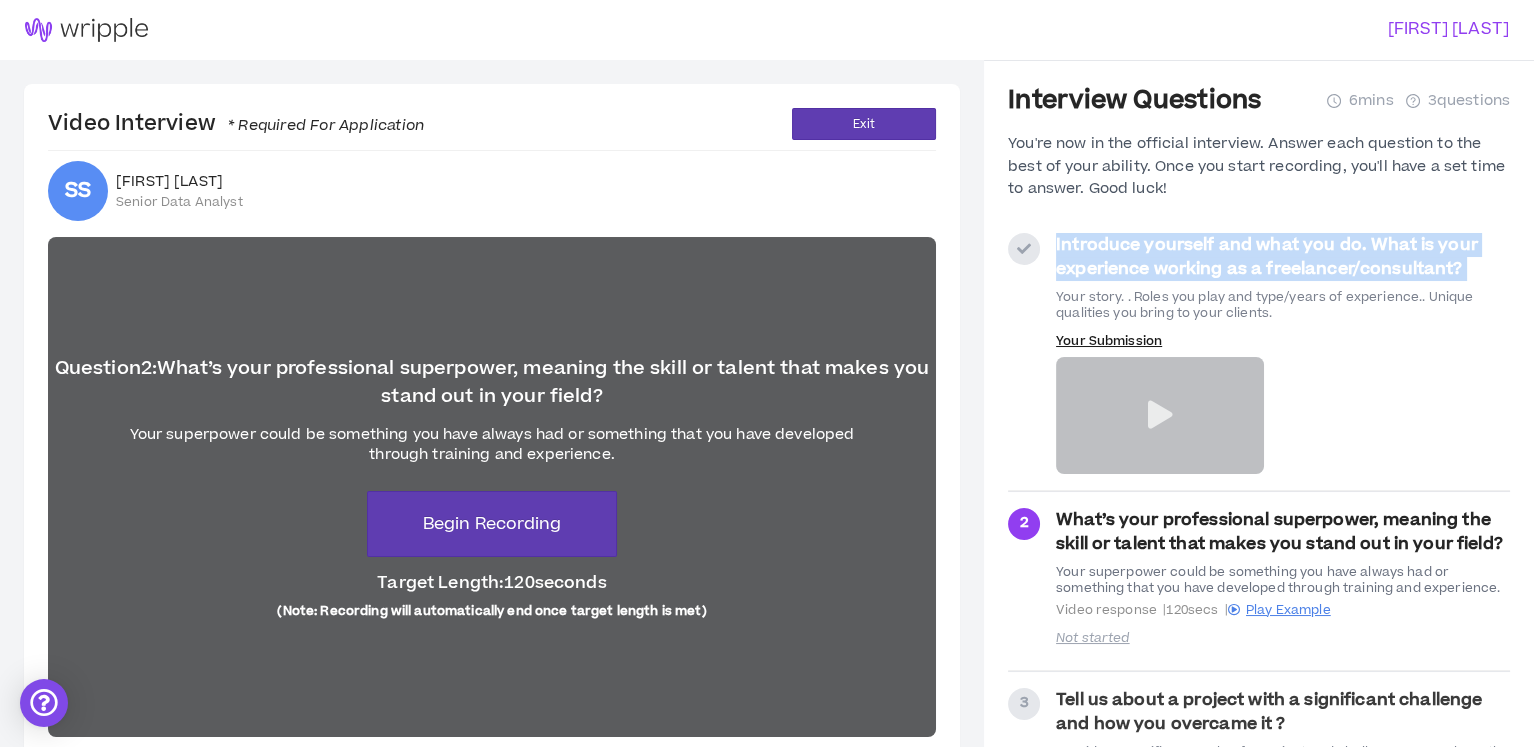 drag, startPoint x: 1049, startPoint y: 245, endPoint x: 1517, endPoint y: 271, distance: 468.72168 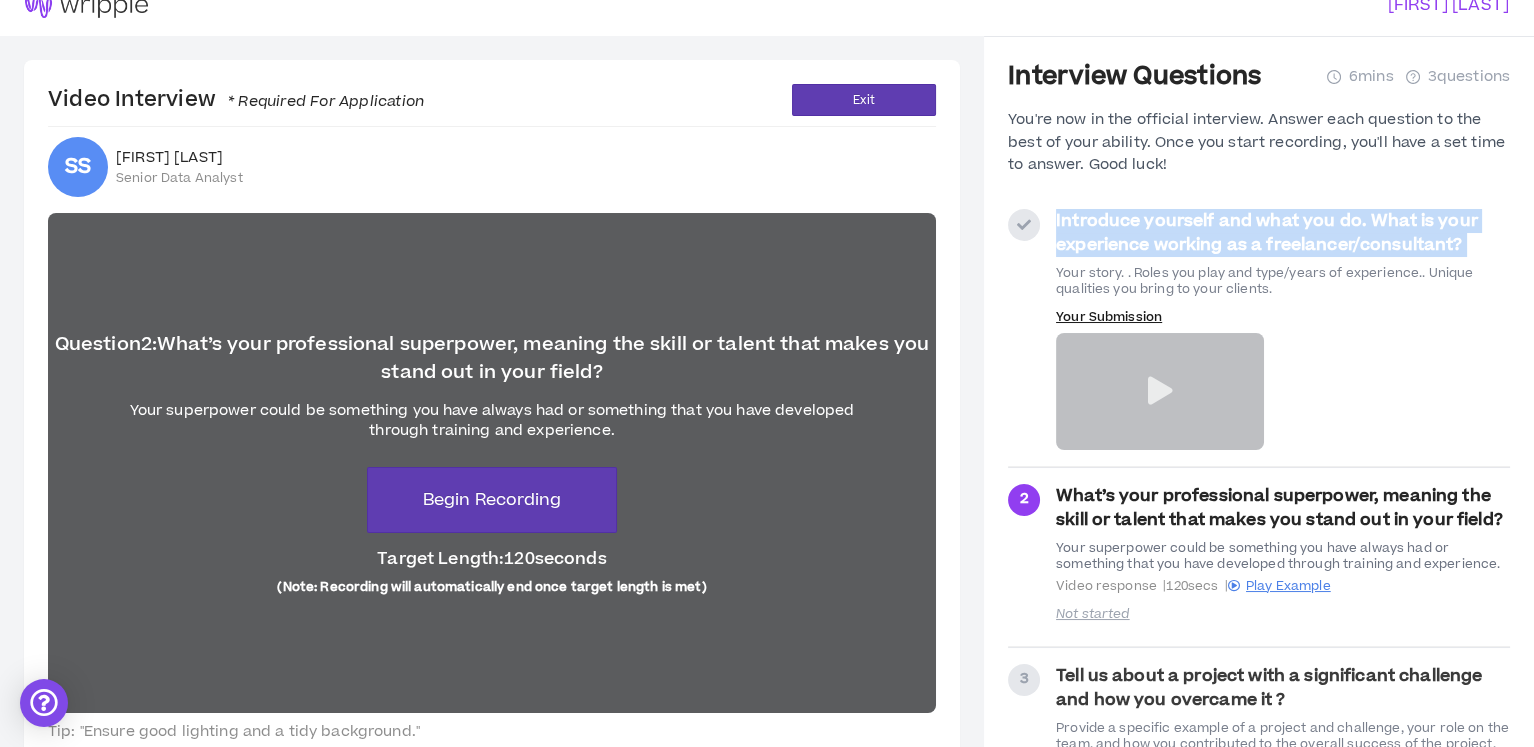 scroll, scrollTop: 120, scrollLeft: 0, axis: vertical 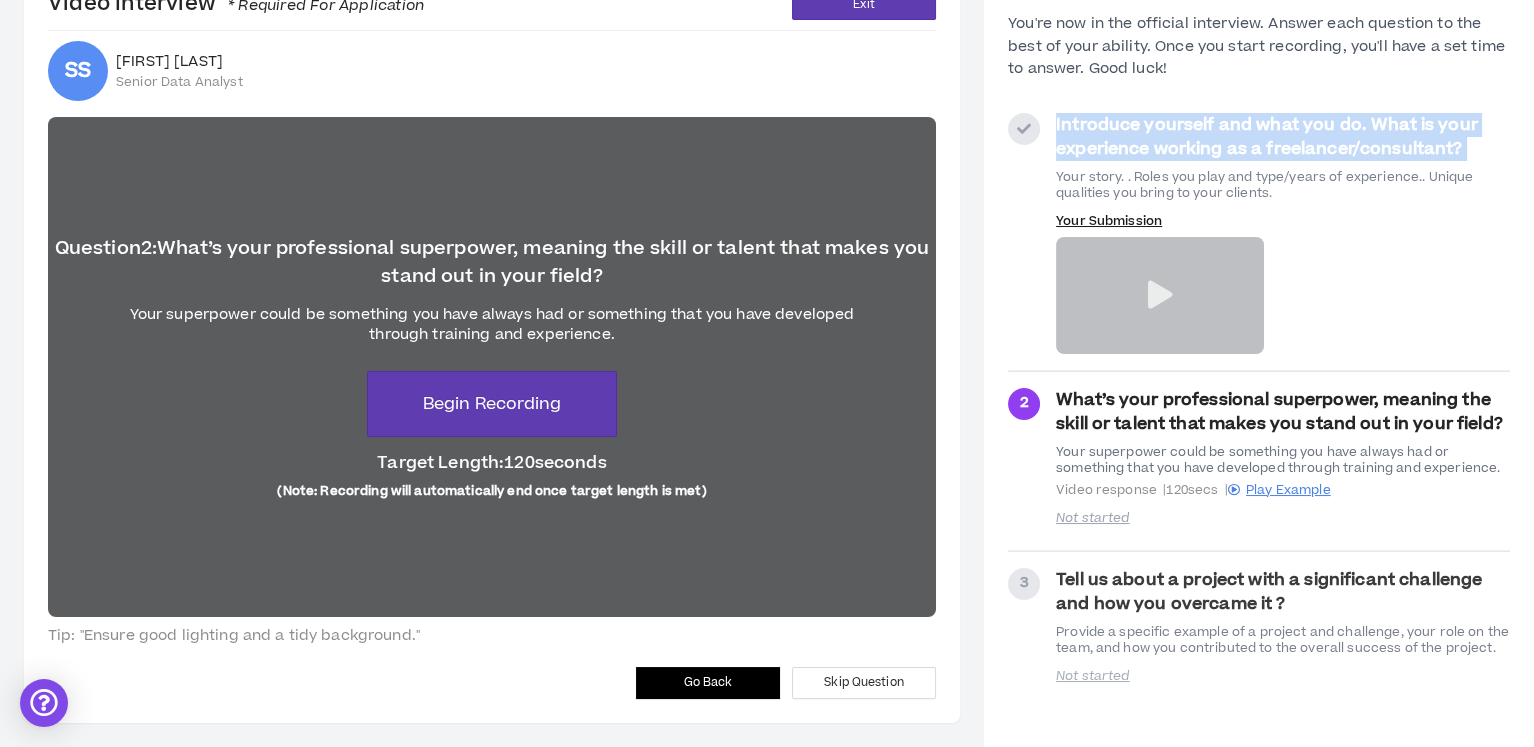click on "Go Back" at bounding box center (708, 683) 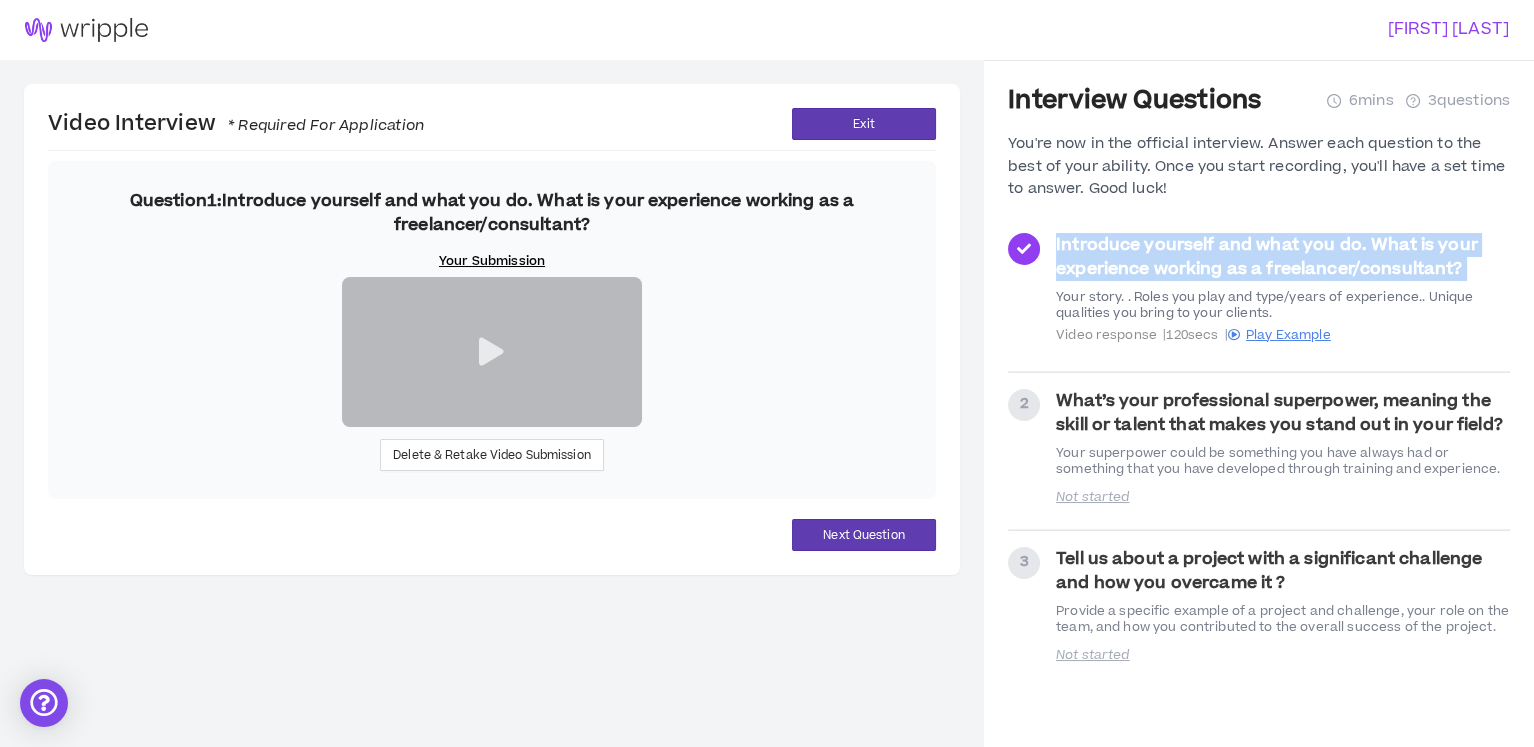 scroll, scrollTop: 182, scrollLeft: 0, axis: vertical 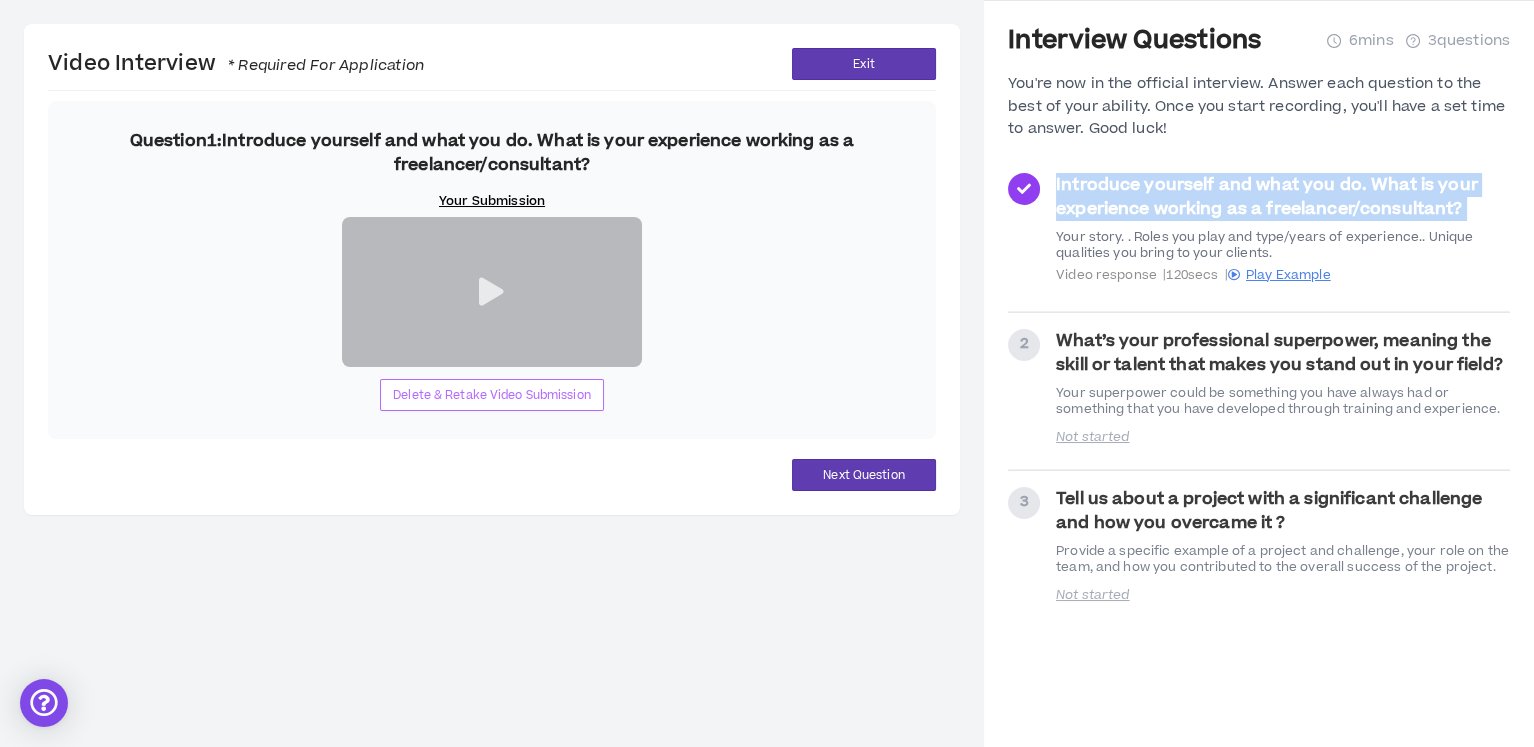 click on "Delete & Retake Video Submission" at bounding box center (492, 395) 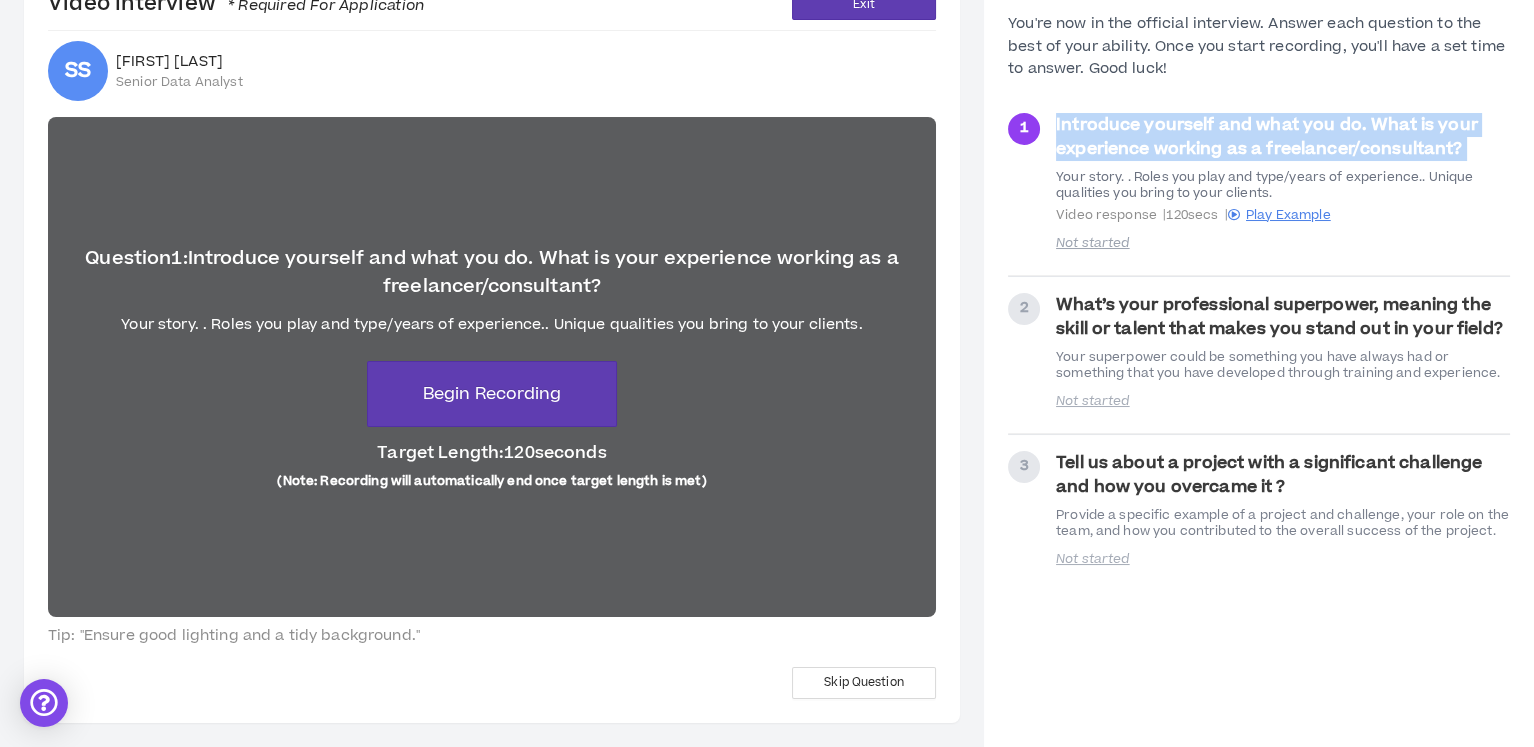 scroll, scrollTop: 120, scrollLeft: 0, axis: vertical 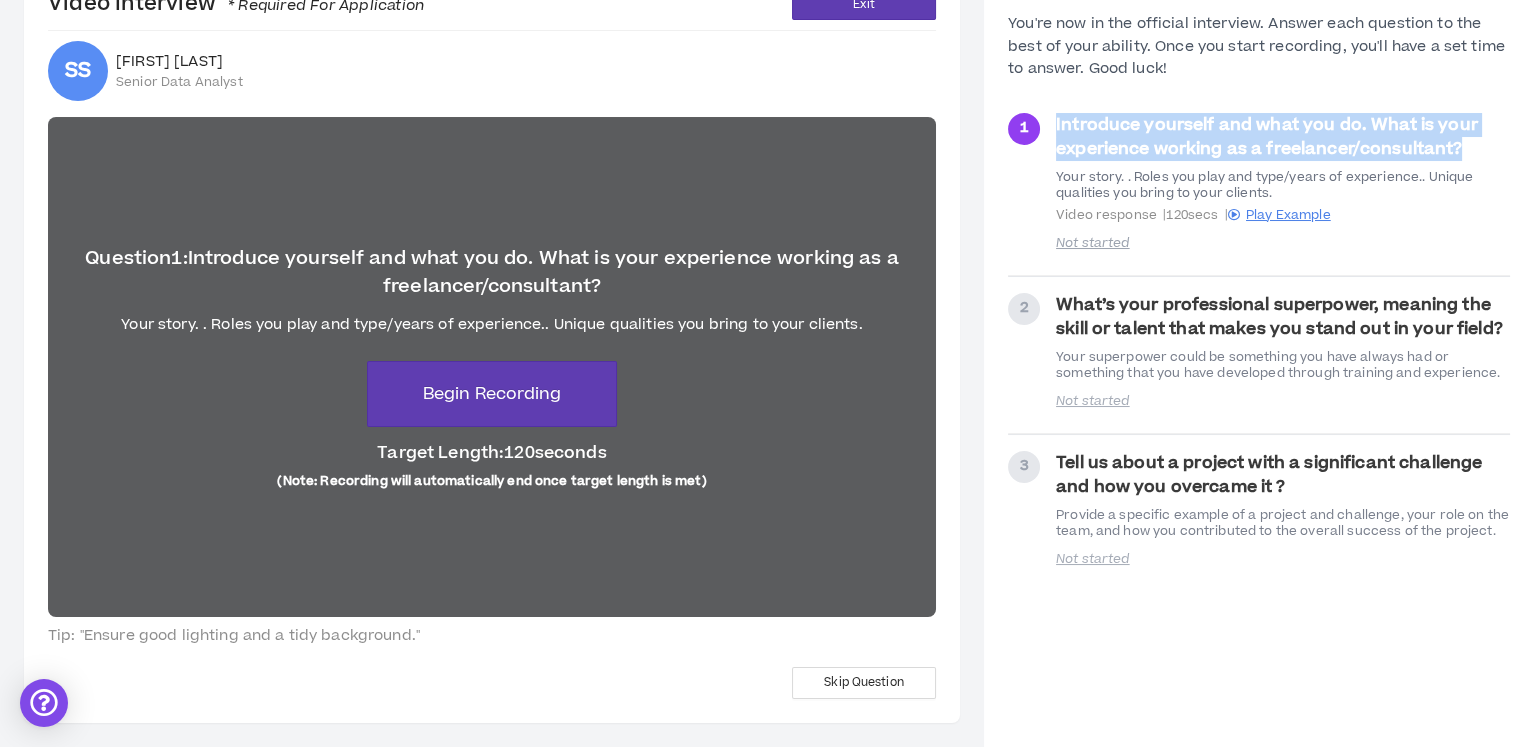 drag, startPoint x: 1053, startPoint y: 115, endPoint x: 1506, endPoint y: 150, distance: 454.3501 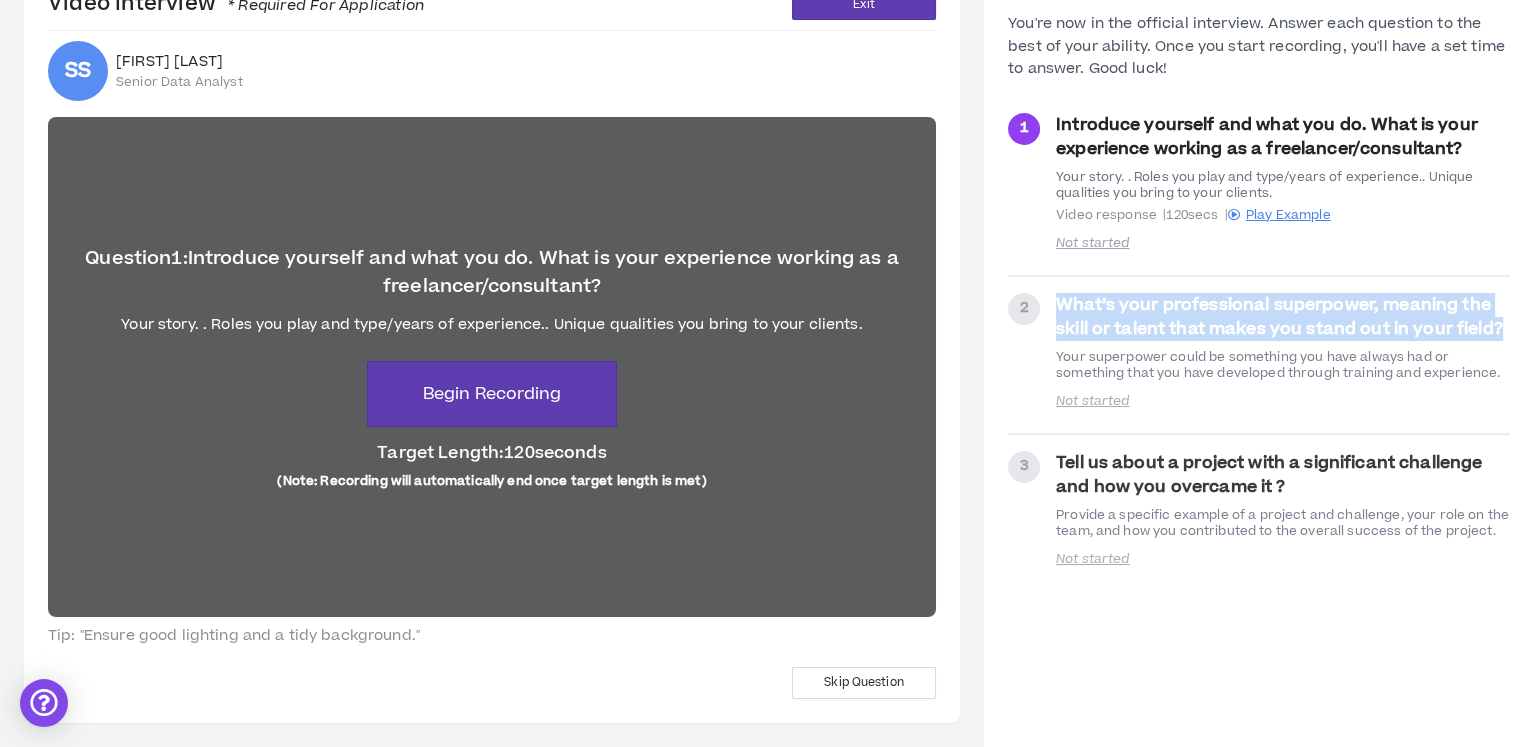 drag, startPoint x: 1057, startPoint y: 296, endPoint x: 1510, endPoint y: 333, distance: 454.5085 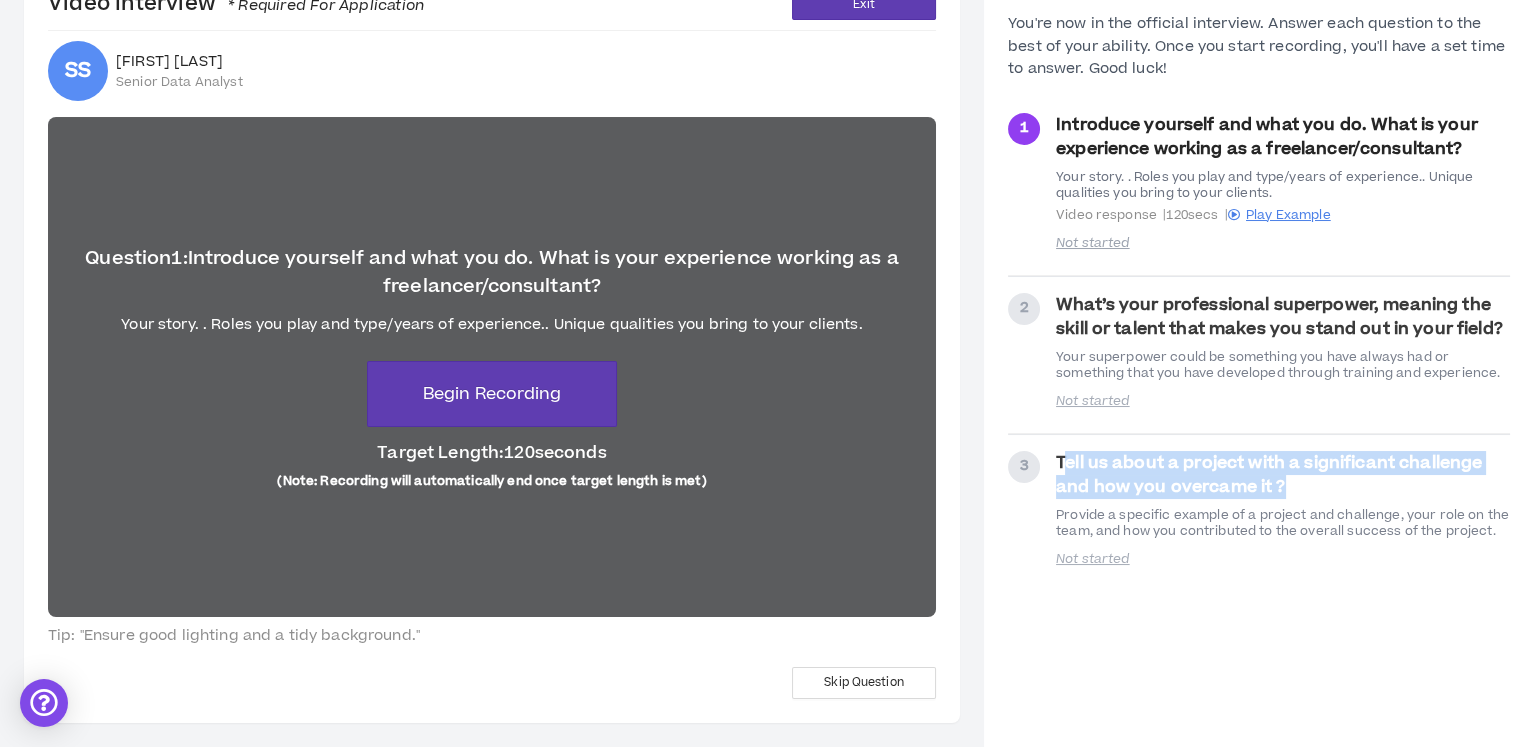 drag, startPoint x: 1060, startPoint y: 459, endPoint x: 1288, endPoint y: 475, distance: 228.56071 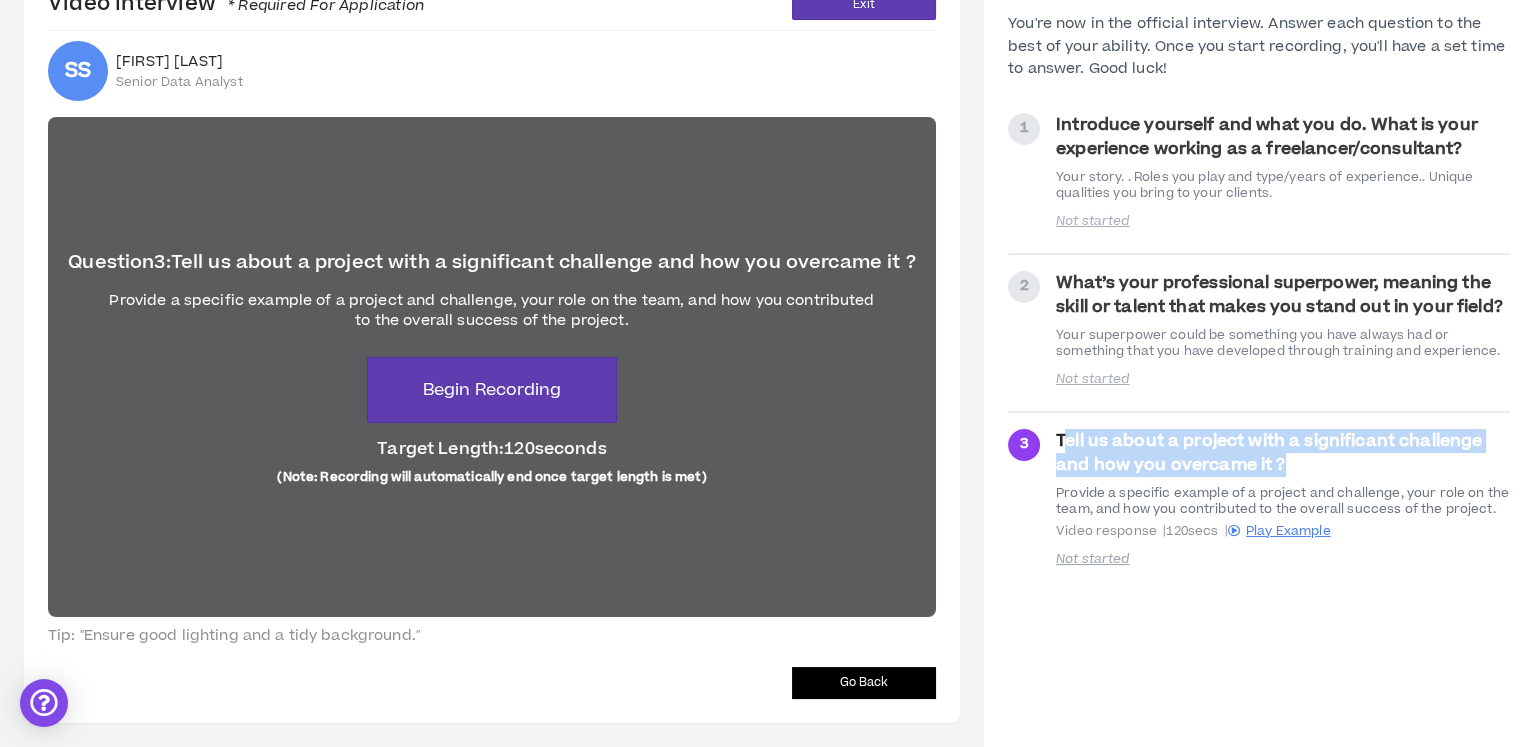 scroll, scrollTop: 45, scrollLeft: 0, axis: vertical 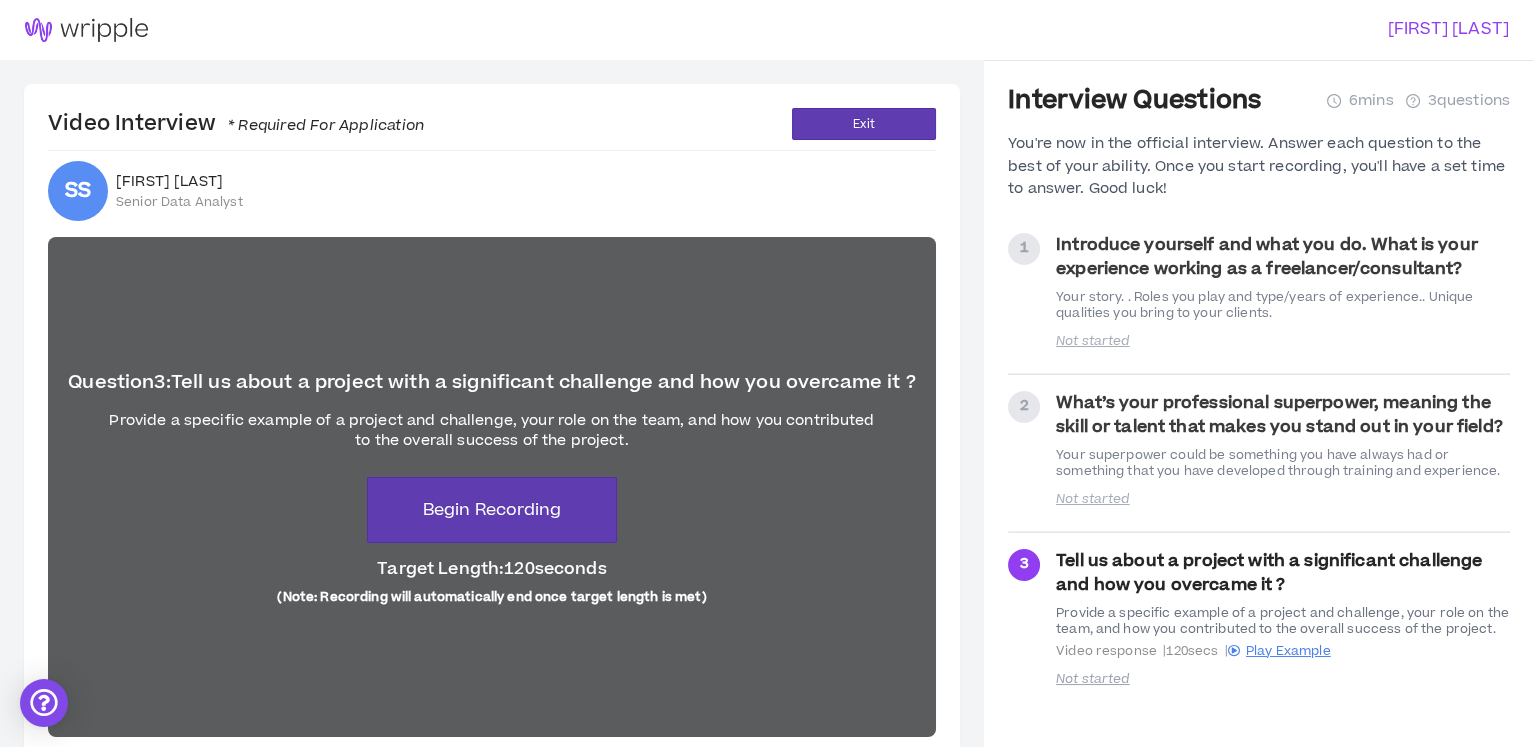 click on "What’s your professional superpower, meaning the skill or talent that makes you stand out in your field? Your superpower could be something you have always had or something that you have developed through training and experience. Not started" at bounding box center [1283, 453] 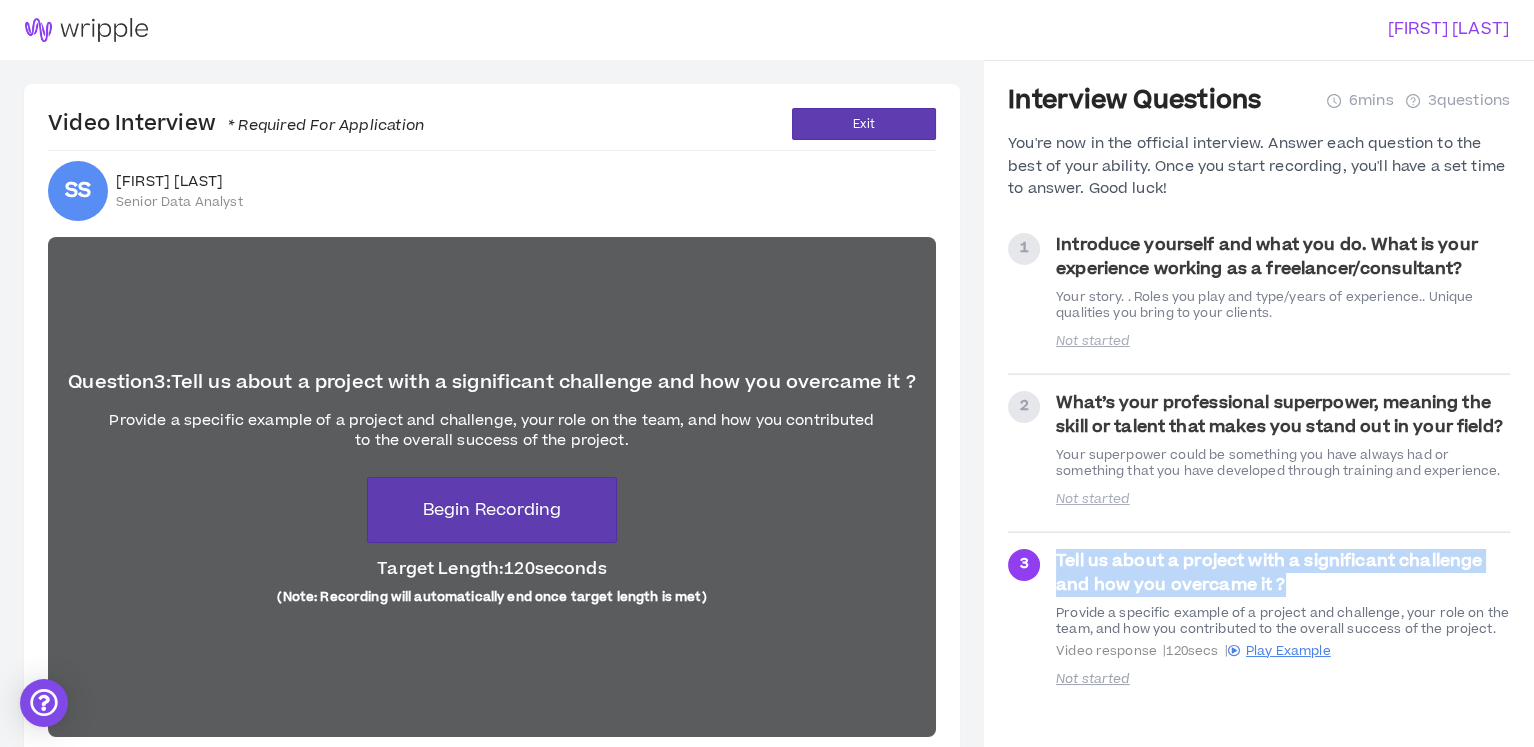 drag, startPoint x: 1056, startPoint y: 556, endPoint x: 1340, endPoint y: 575, distance: 284.63486 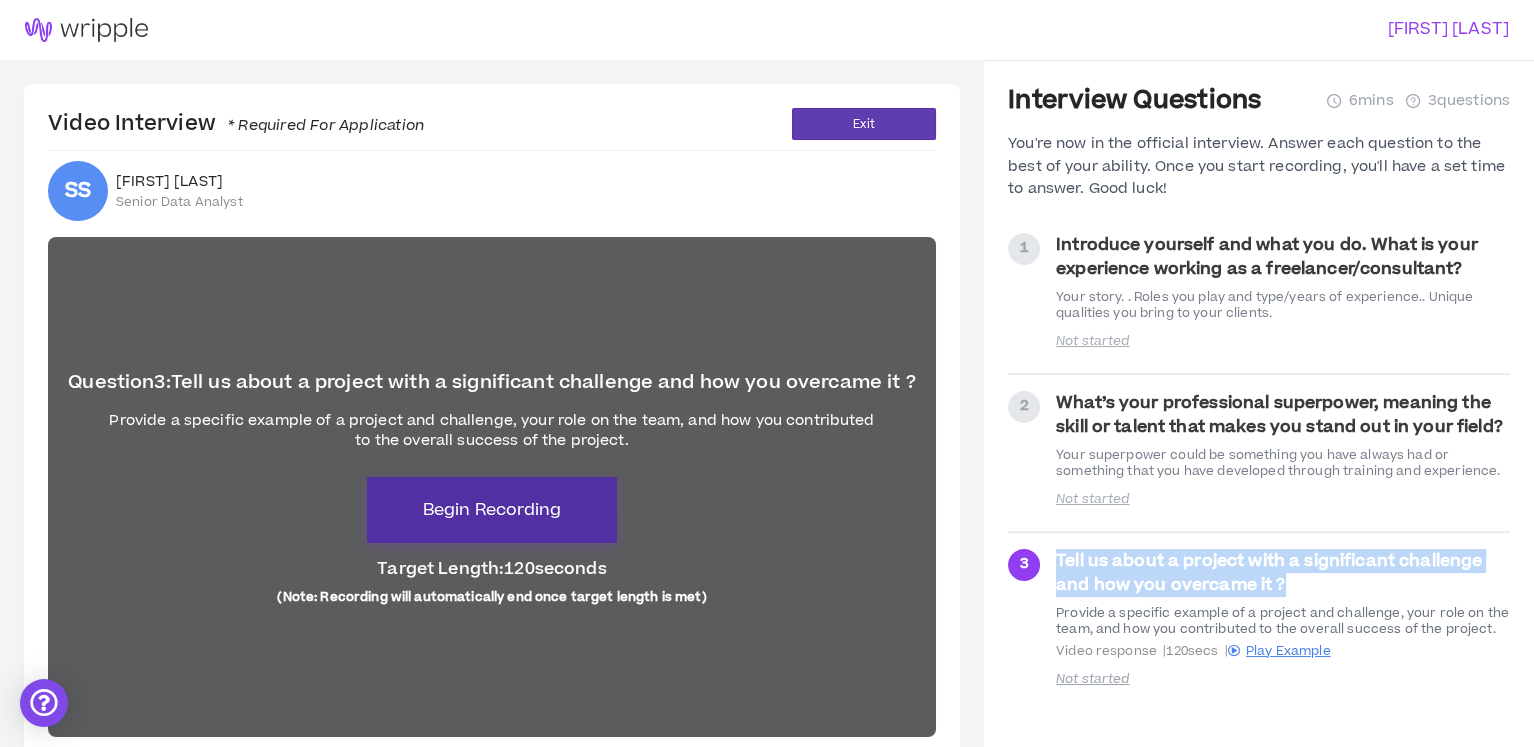 click on "Begin Recording" at bounding box center [492, 510] 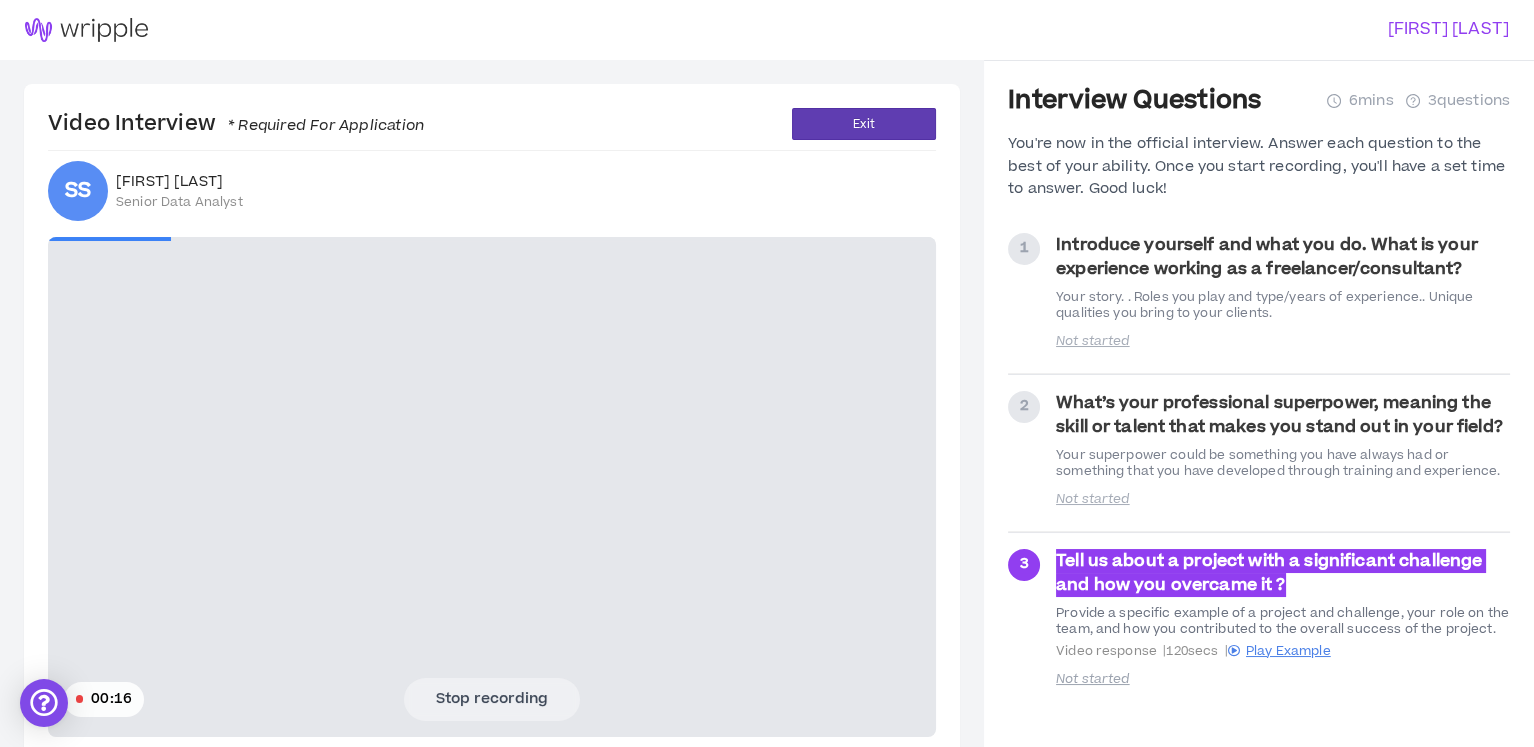 scroll, scrollTop: 120, scrollLeft: 0, axis: vertical 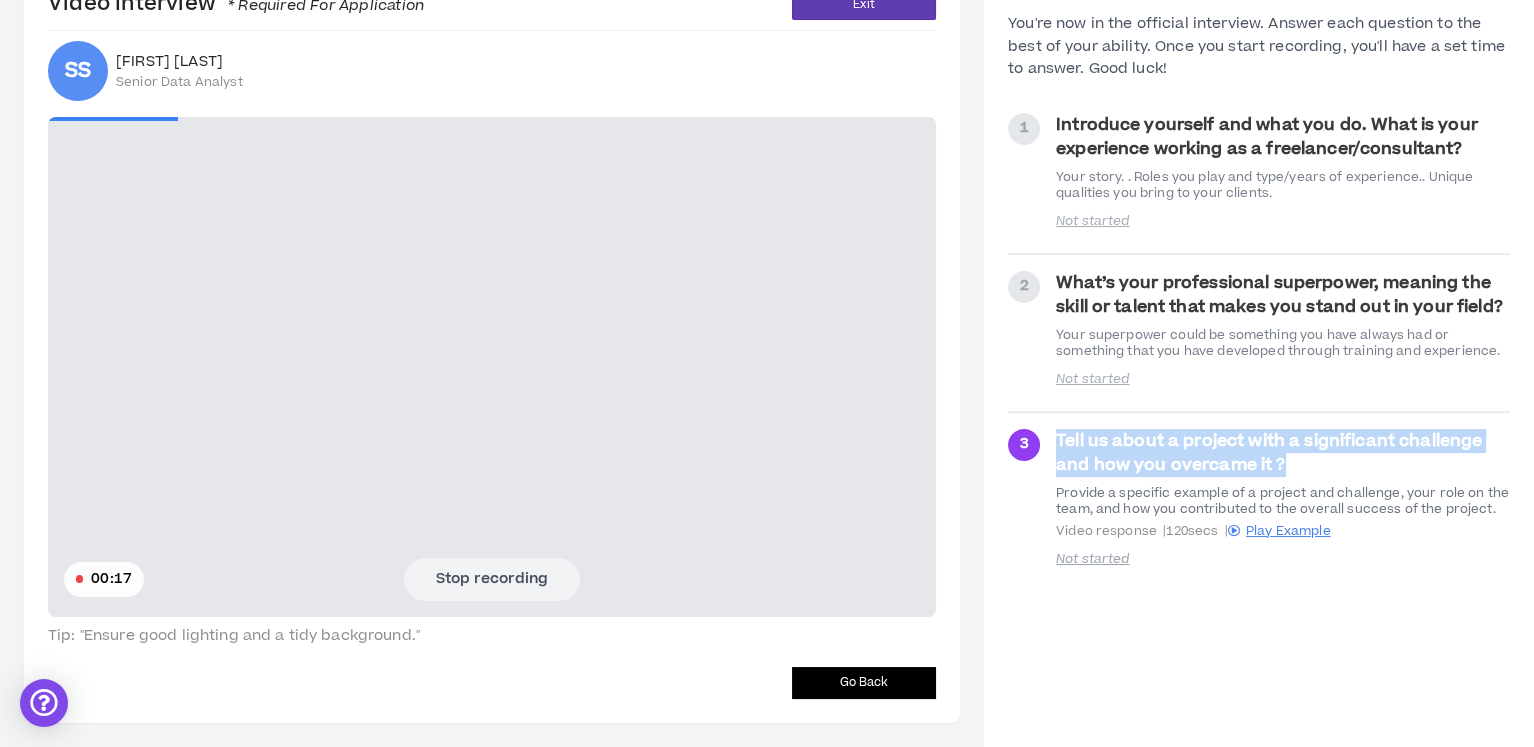 click on "Stop recording" at bounding box center [492, 579] 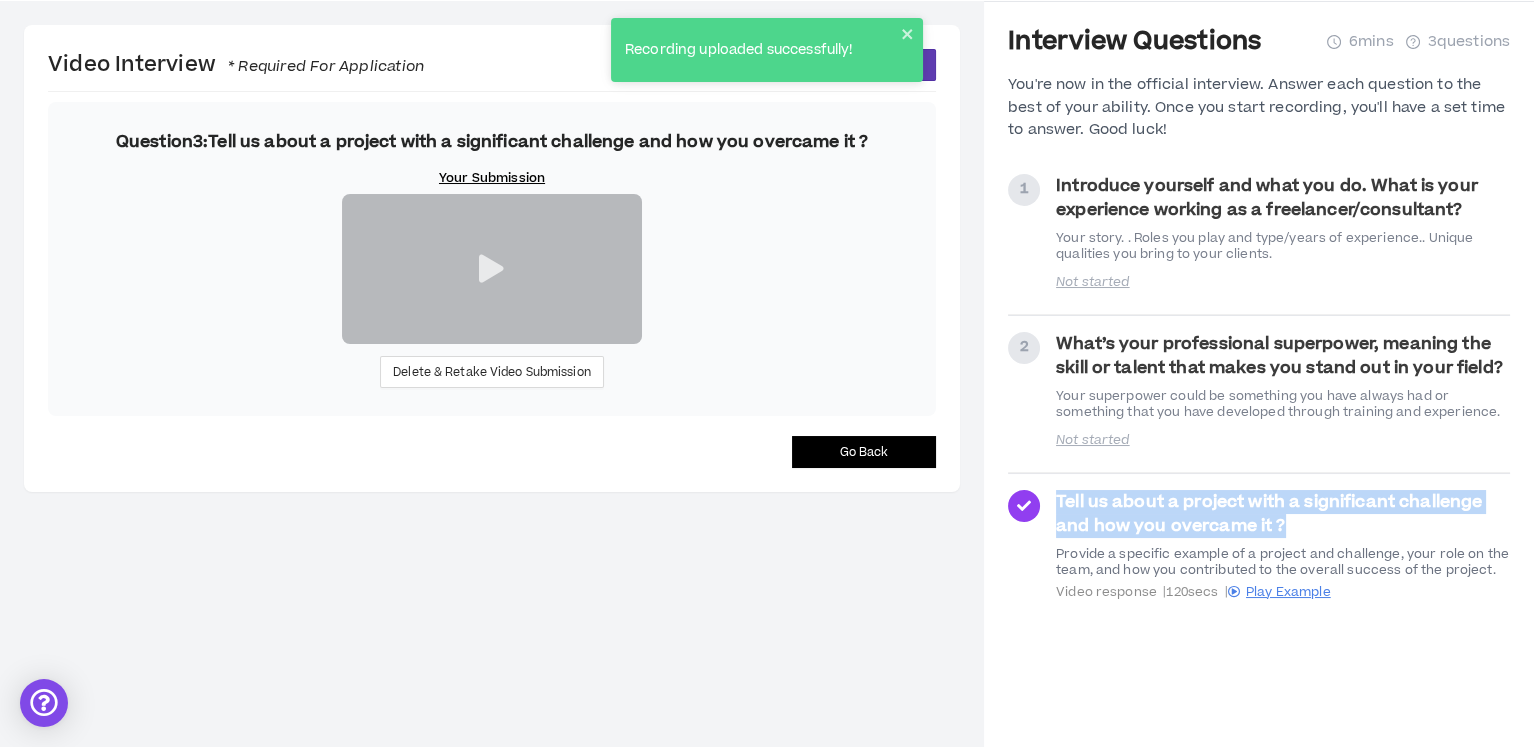 scroll, scrollTop: 120, scrollLeft: 0, axis: vertical 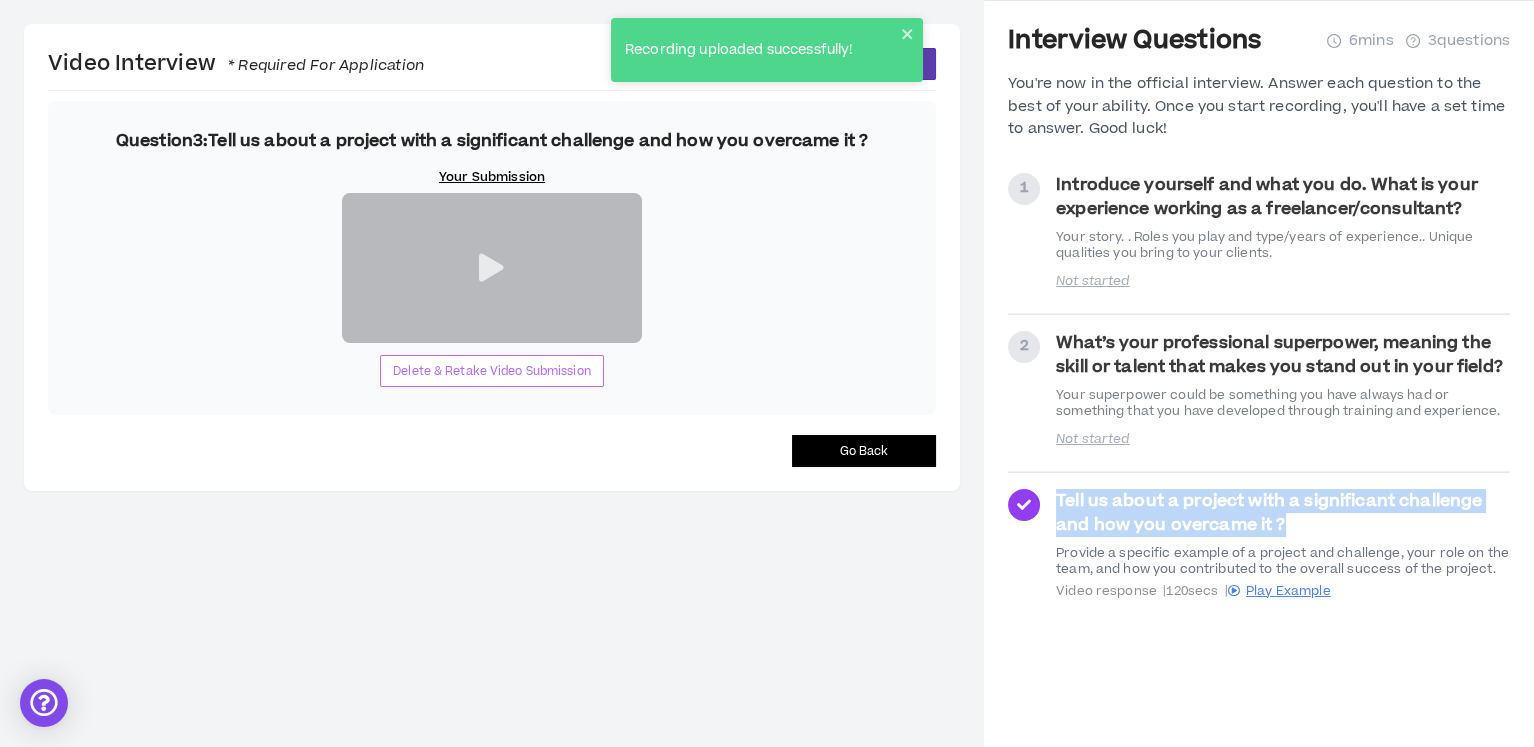 click on "Delete & Retake Video Submission" at bounding box center (492, 371) 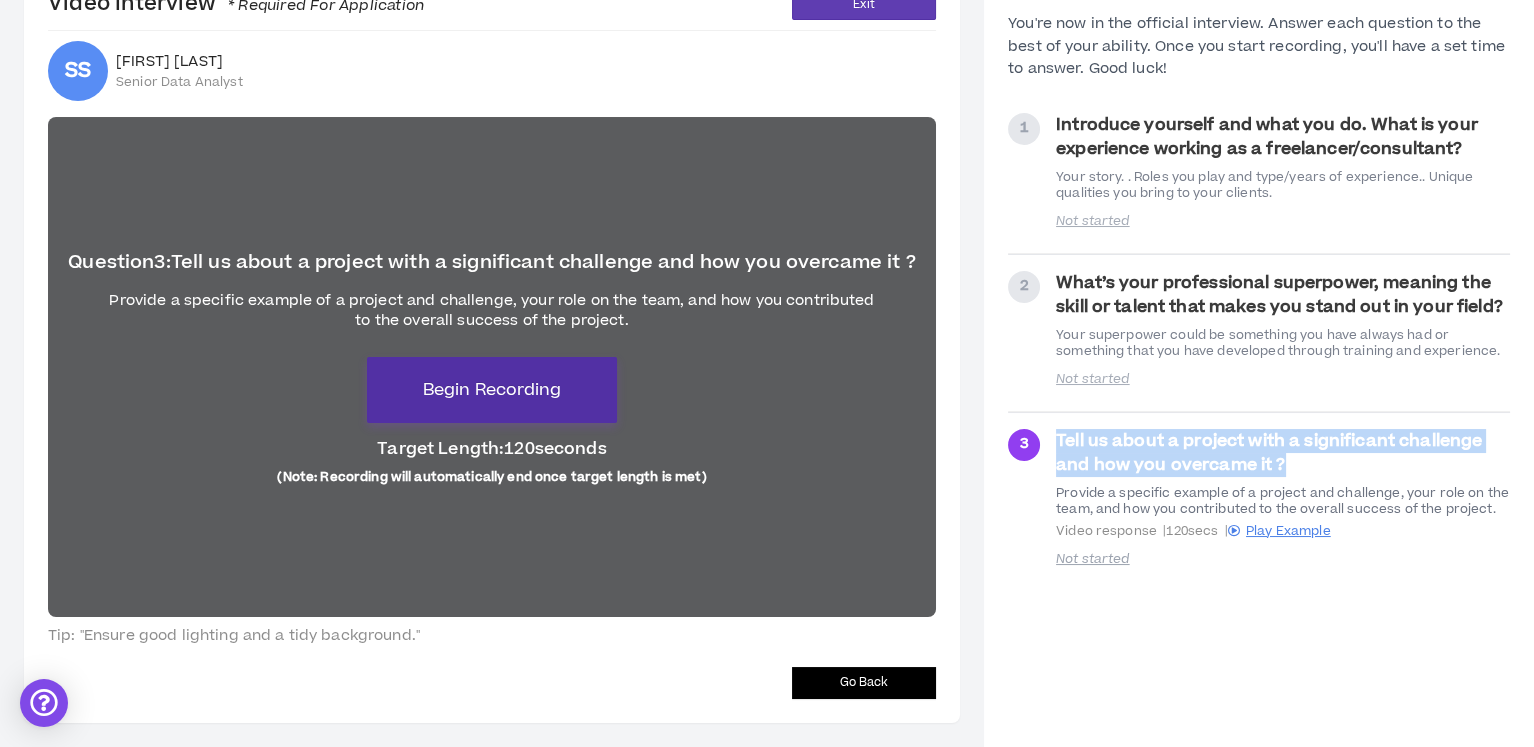 click on "Begin Recording" at bounding box center (492, 390) 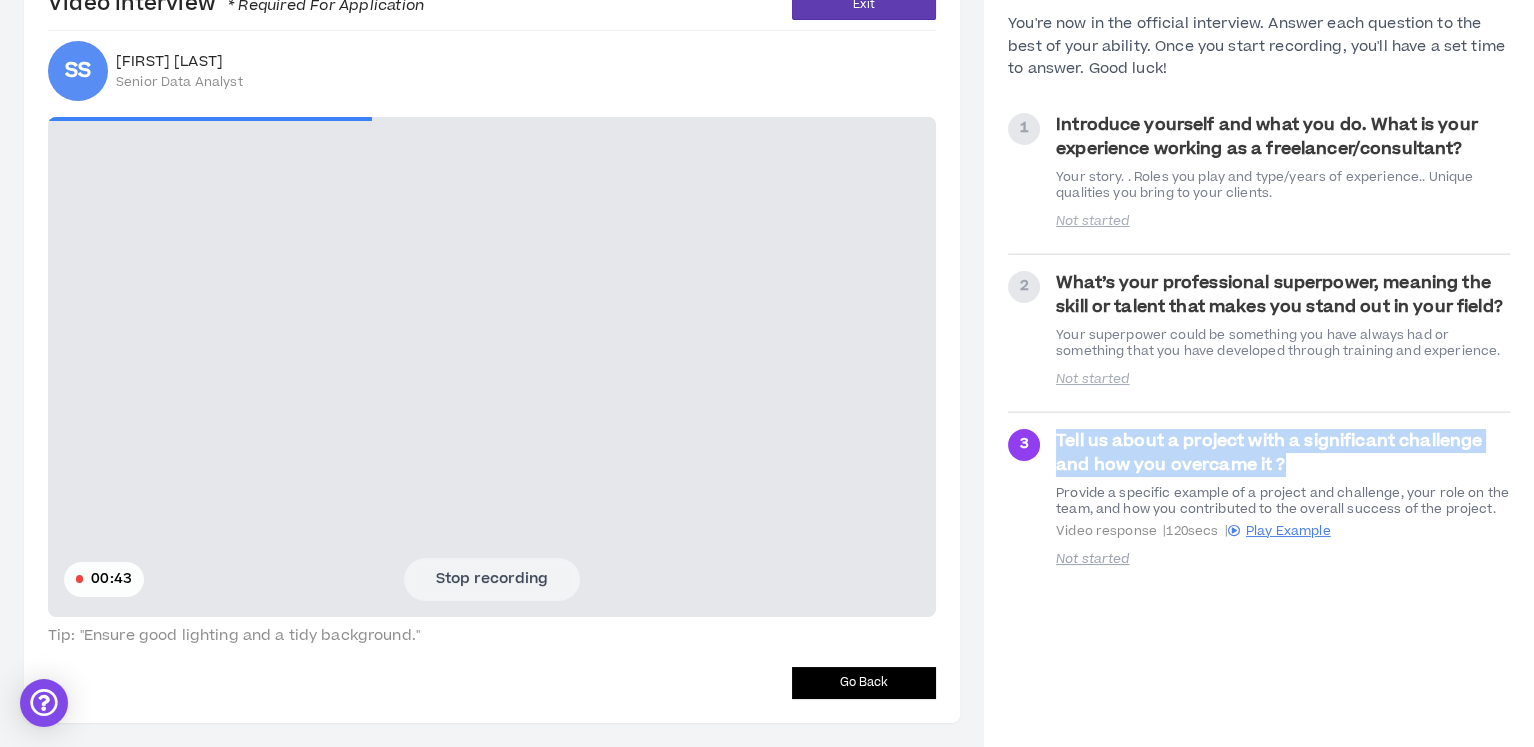 click on "Stop recording" at bounding box center [492, 579] 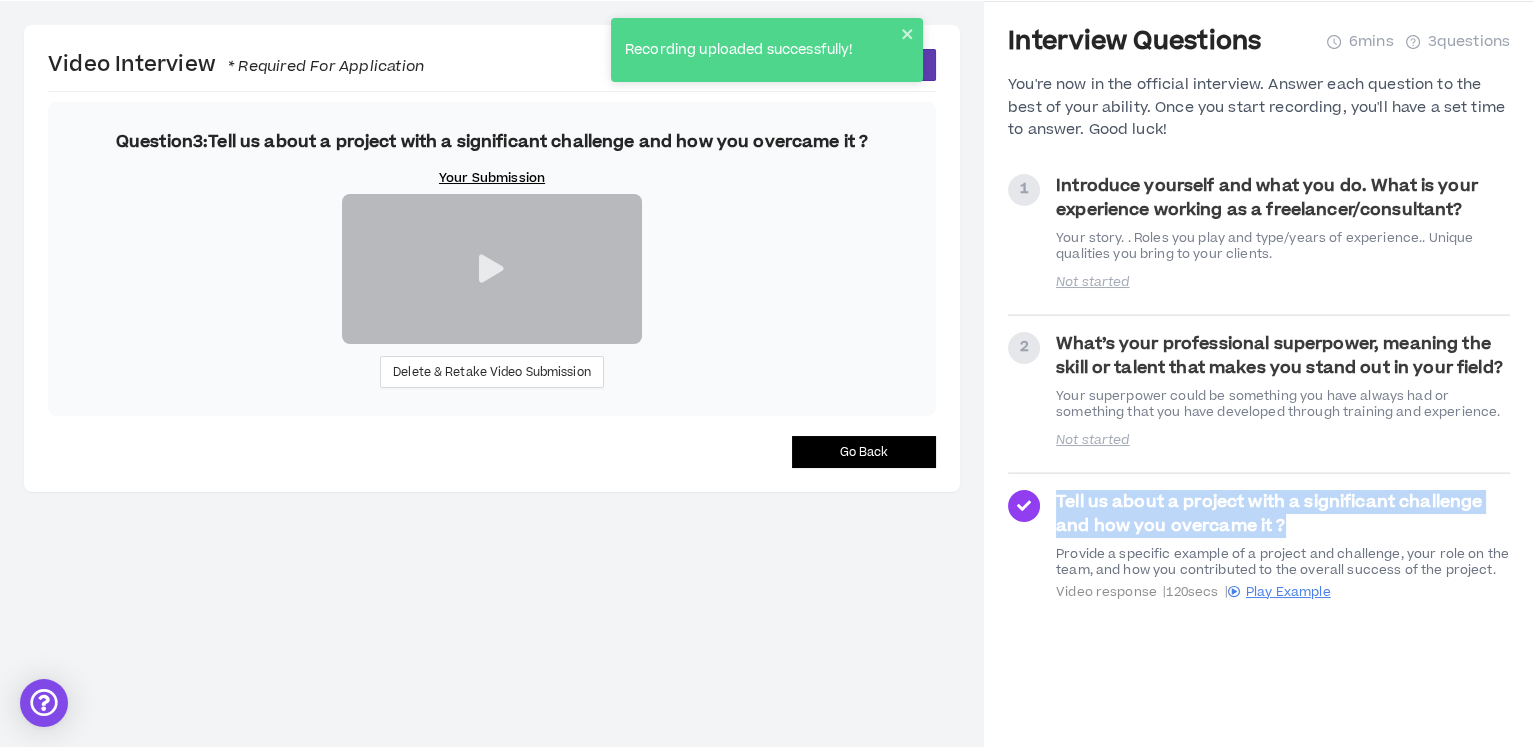 scroll, scrollTop: 120, scrollLeft: 0, axis: vertical 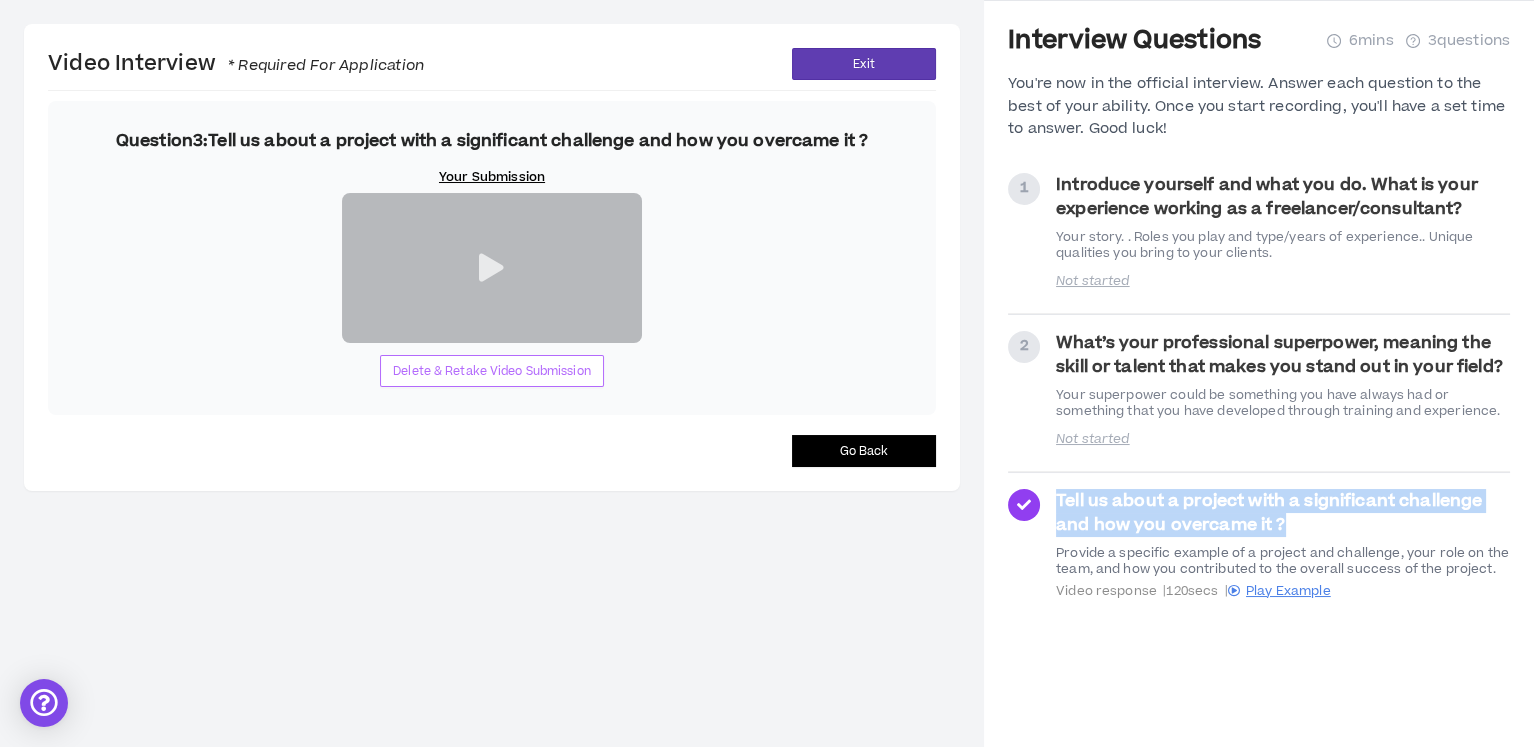 click on "Delete & Retake Video Submission" at bounding box center (492, 371) 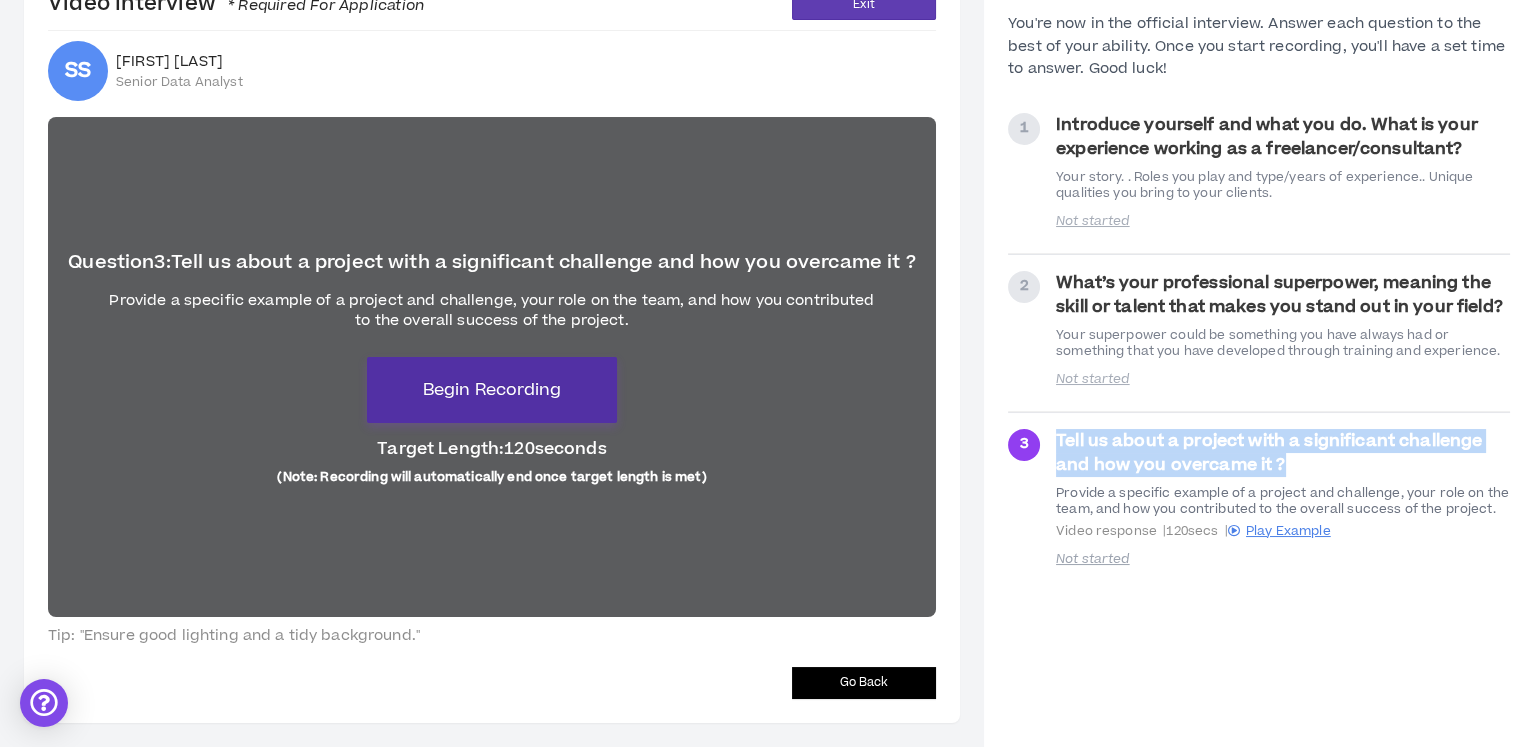 click on "Begin Recording" at bounding box center [492, 390] 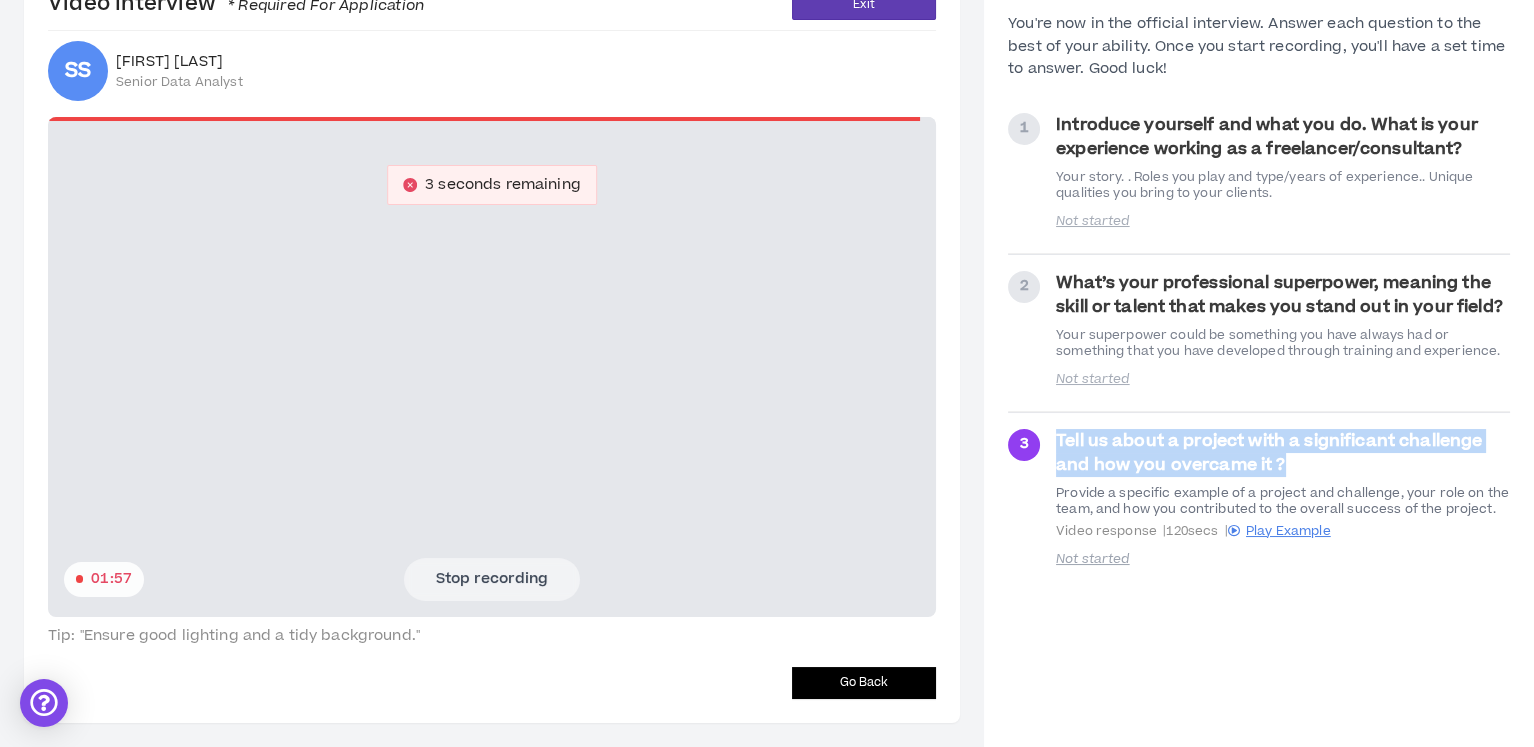 click on "Stop recording" at bounding box center (492, 579) 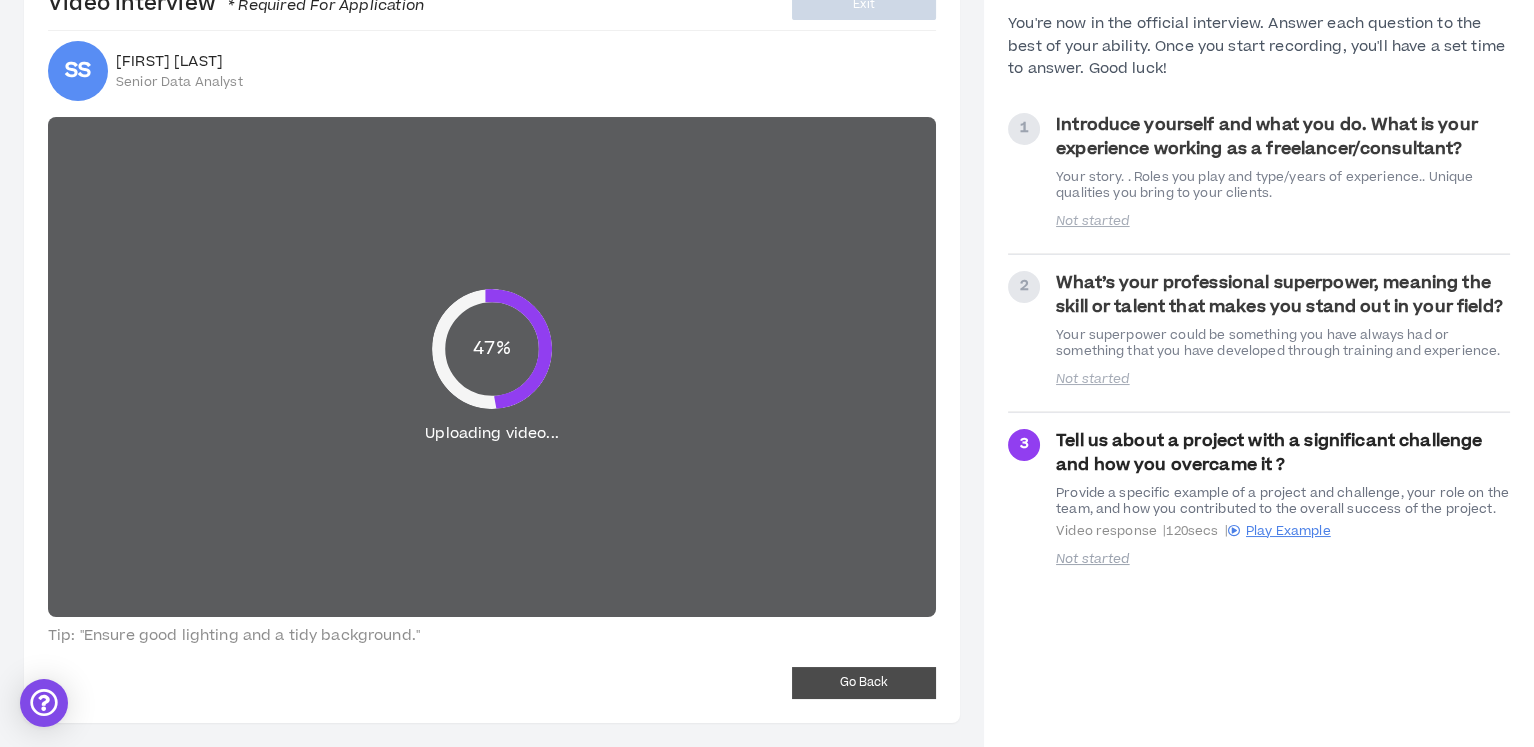 click on "2 What’s your professional superpower, meaning the skill or talent that makes you stand out in your field? Your superpower could be something you have always had or something that you have developed through training and experience. Not started" at bounding box center (1259, 333) 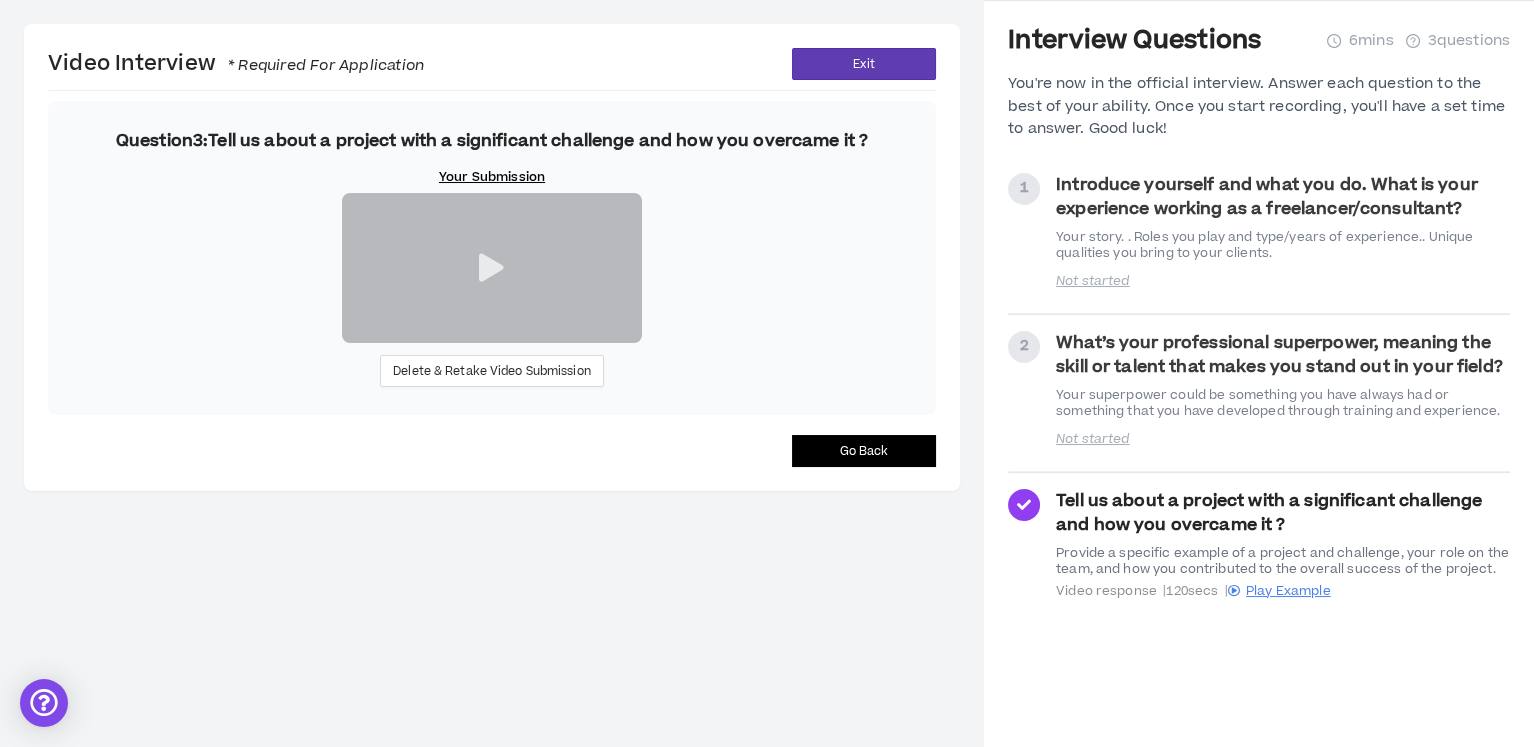 scroll, scrollTop: 157, scrollLeft: 0, axis: vertical 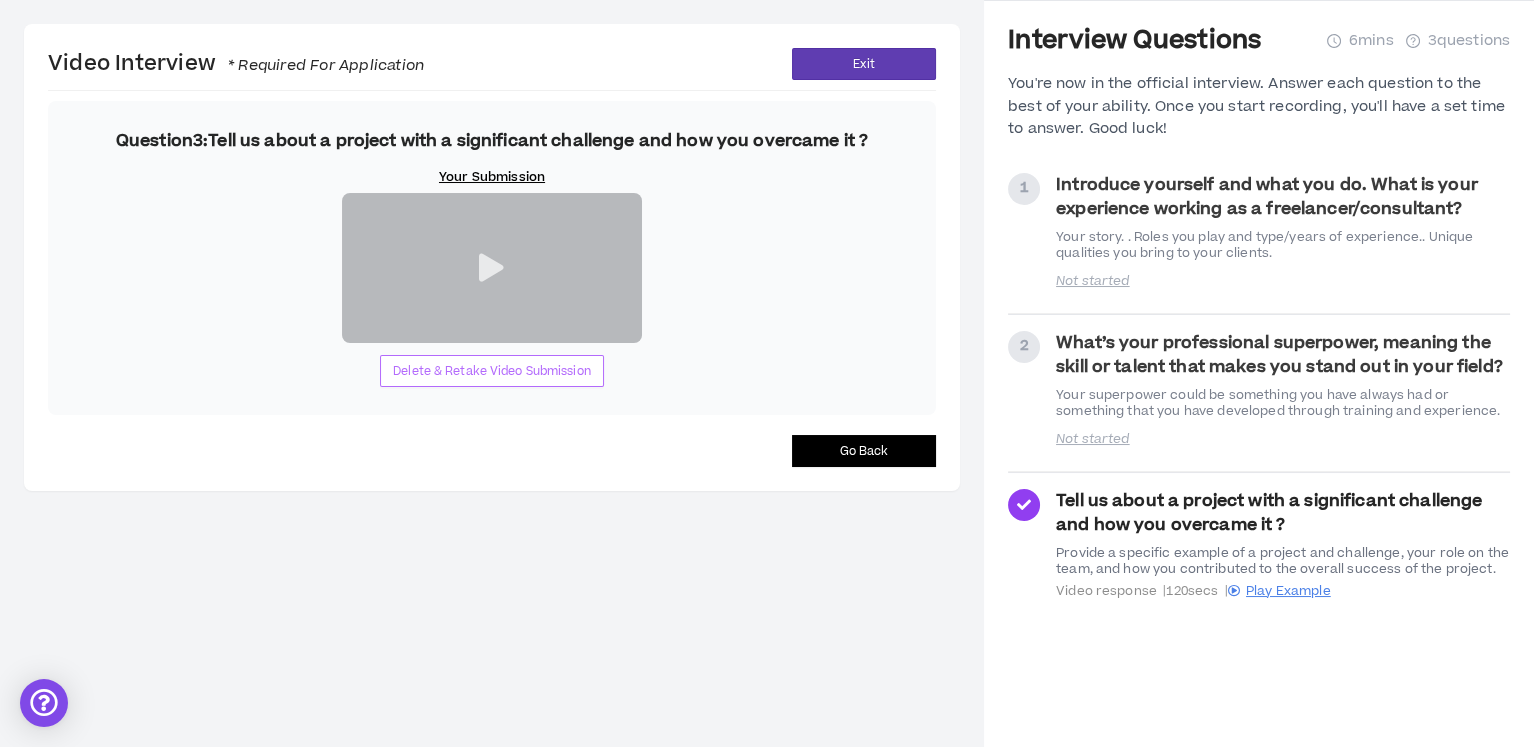 click on "Delete & Retake Video Submission" at bounding box center (492, 371) 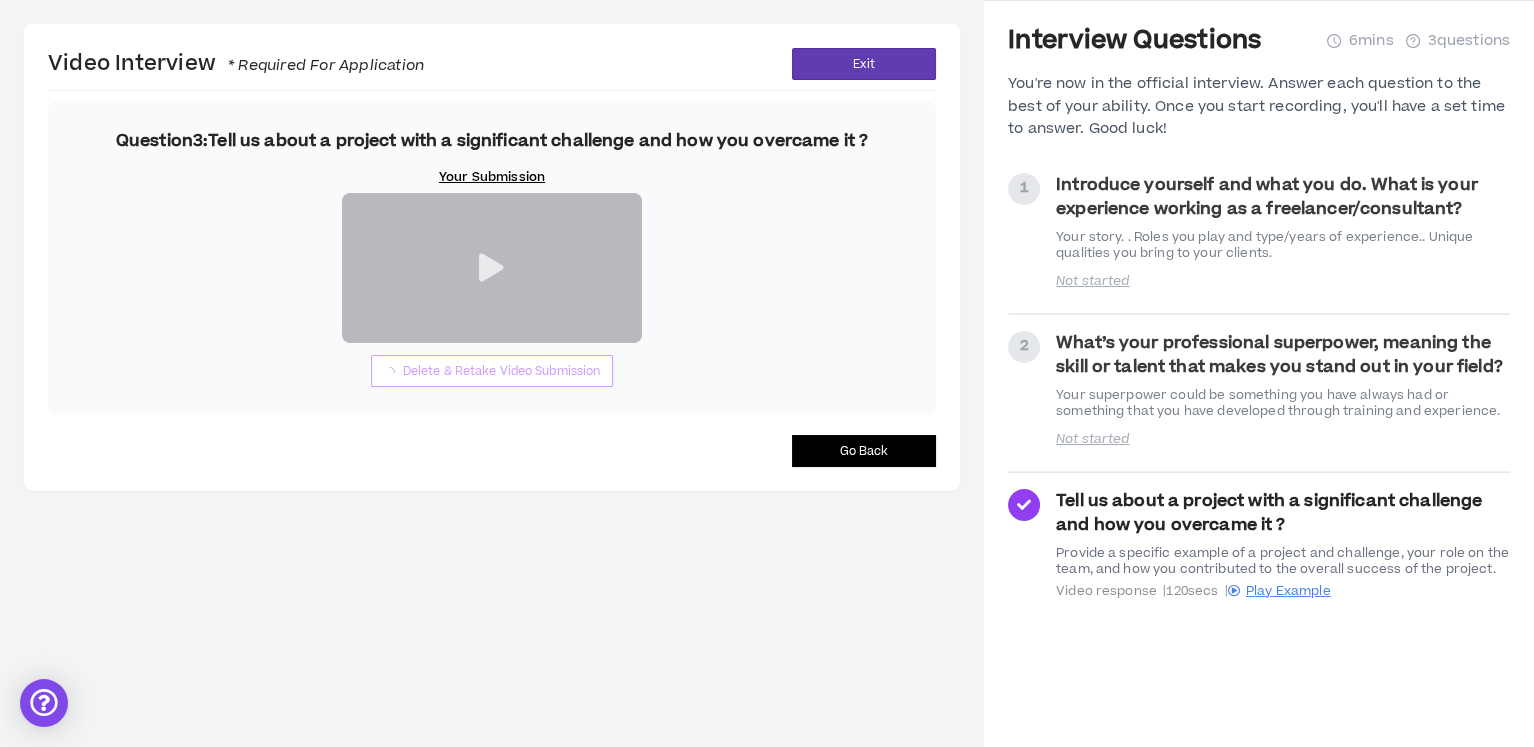 scroll, scrollTop: 118, scrollLeft: 0, axis: vertical 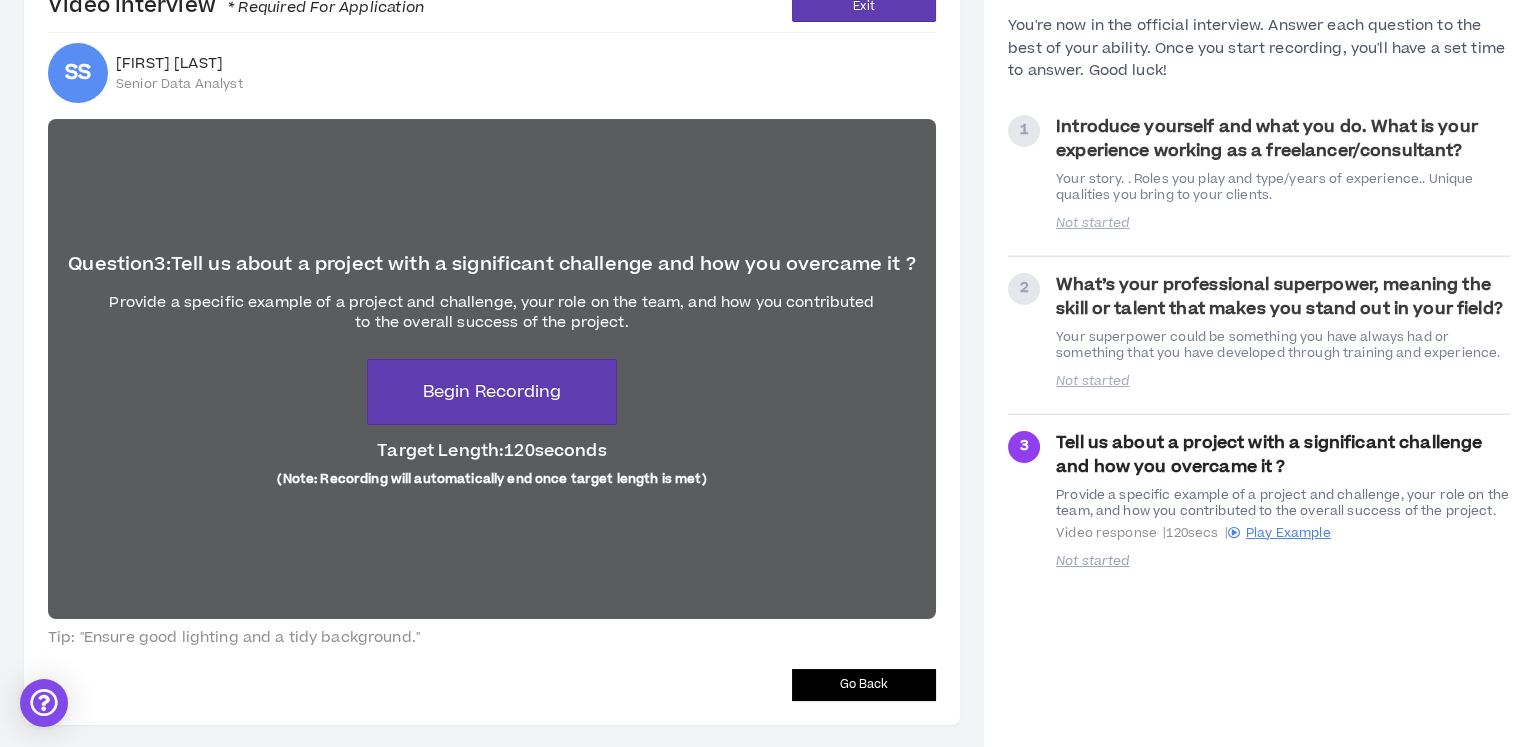 click on "Introduce yourself and what you do. What is your experience working as a freelancer/consultant?" at bounding box center [1267, 139] 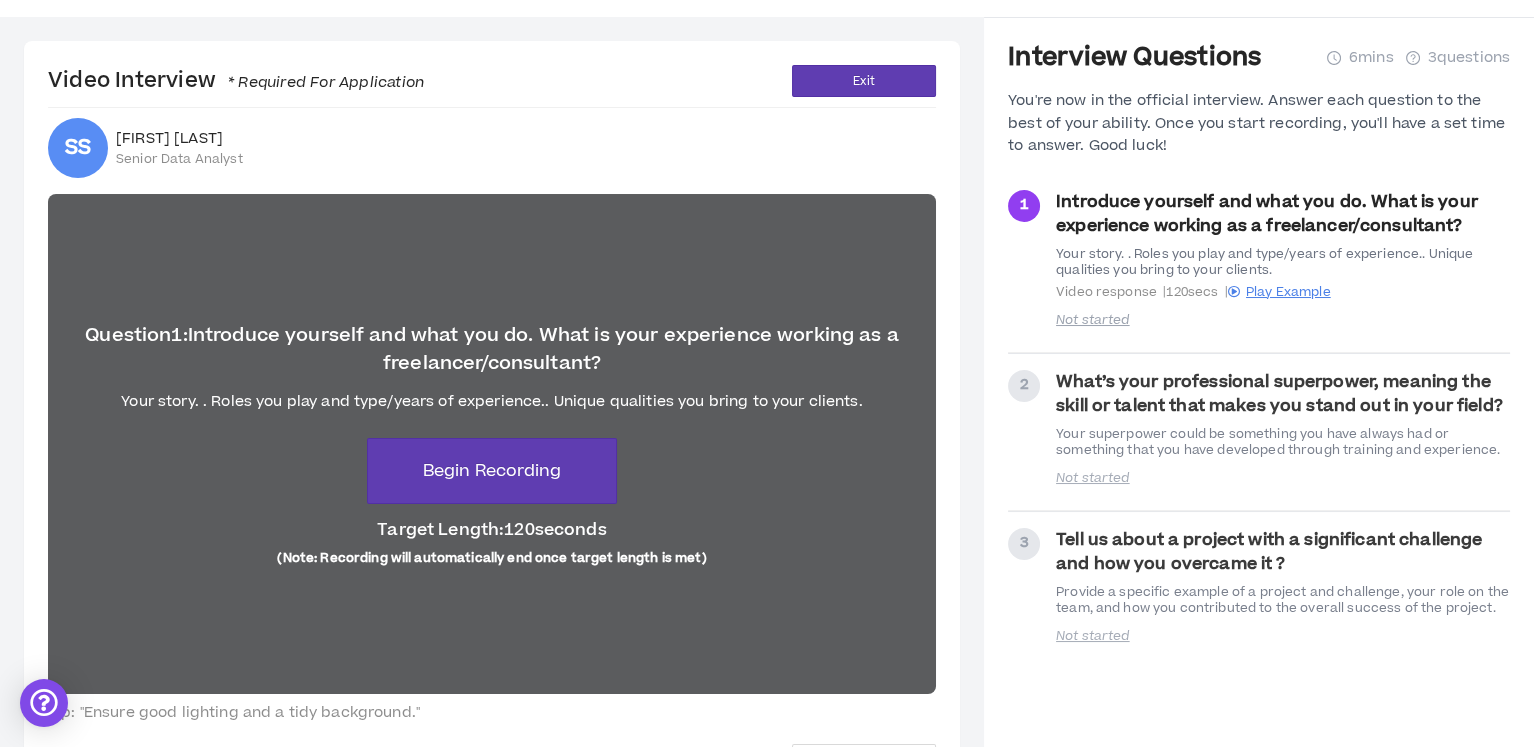 scroll, scrollTop: 0, scrollLeft: 0, axis: both 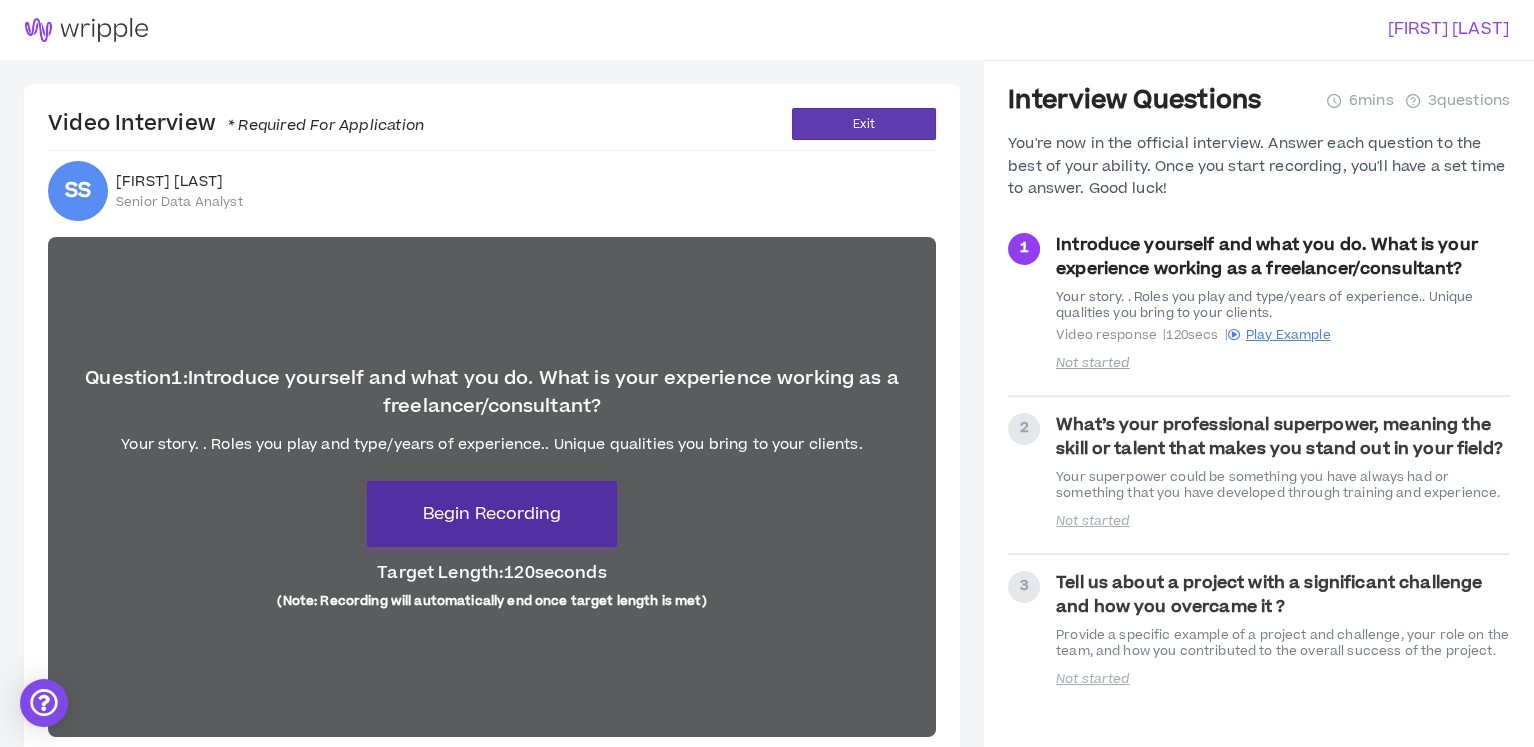 click on "Begin Recording" at bounding box center [492, 514] 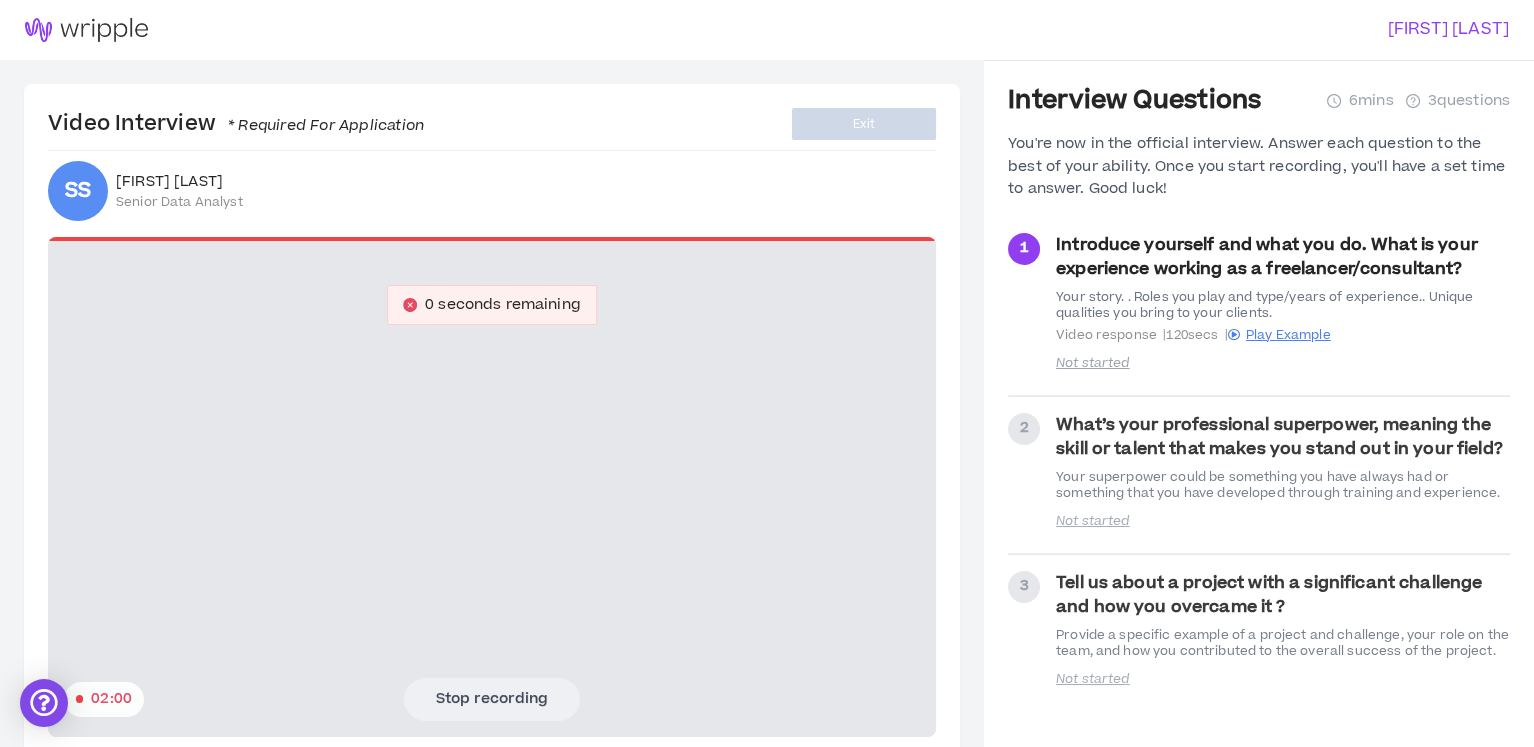scroll, scrollTop: 62, scrollLeft: 0, axis: vertical 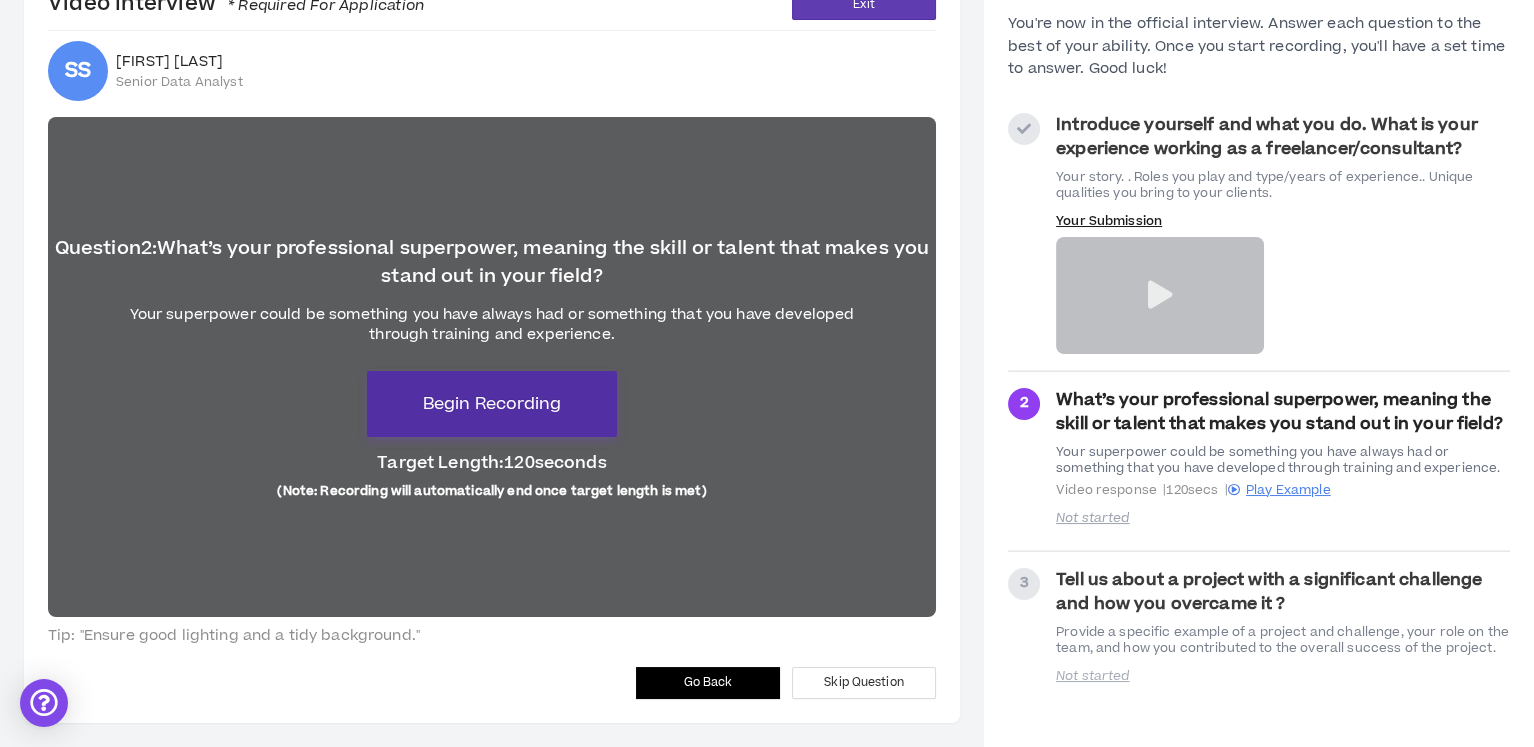 click on "Begin Recording" at bounding box center (492, 404) 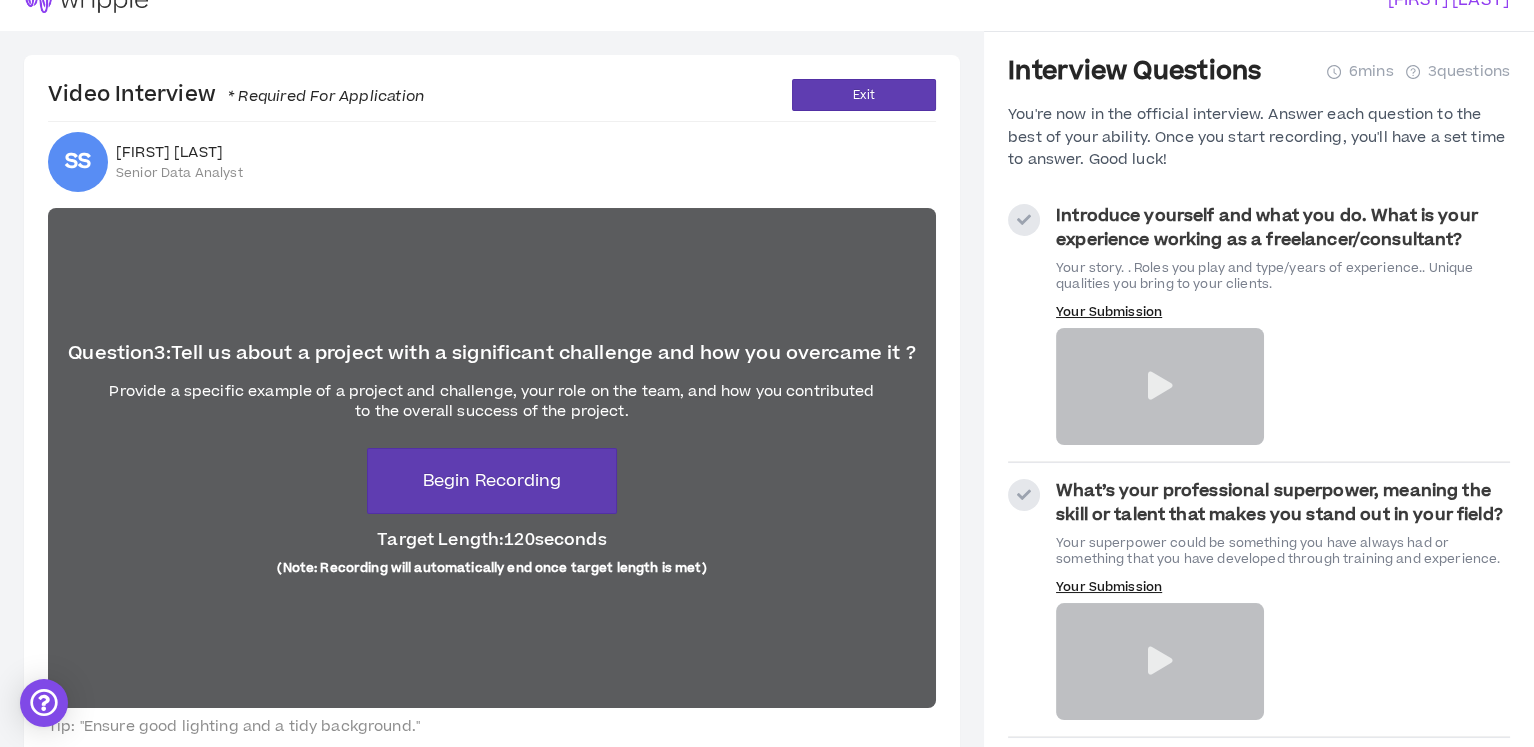 scroll, scrollTop: 0, scrollLeft: 0, axis: both 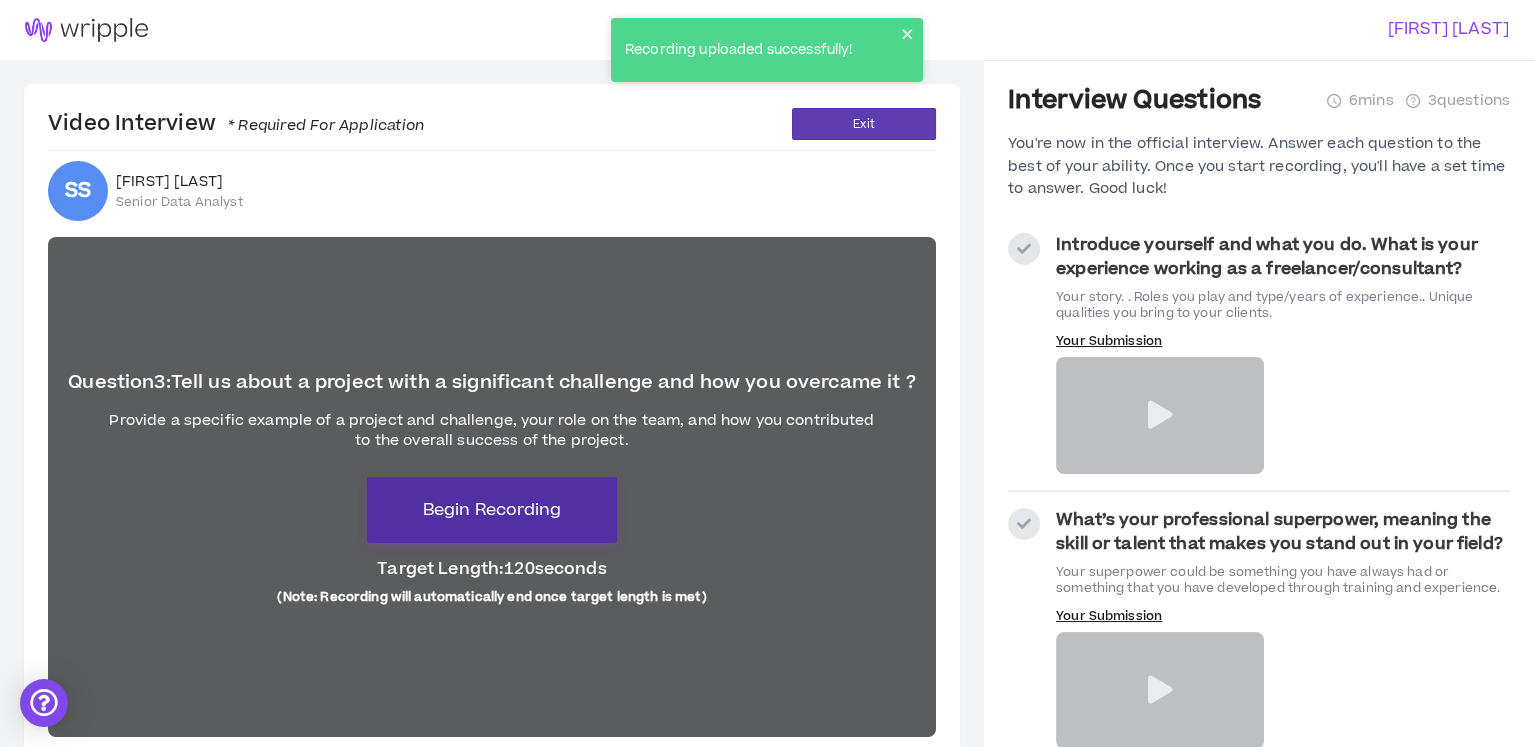 click on "Begin Recording" at bounding box center [492, 510] 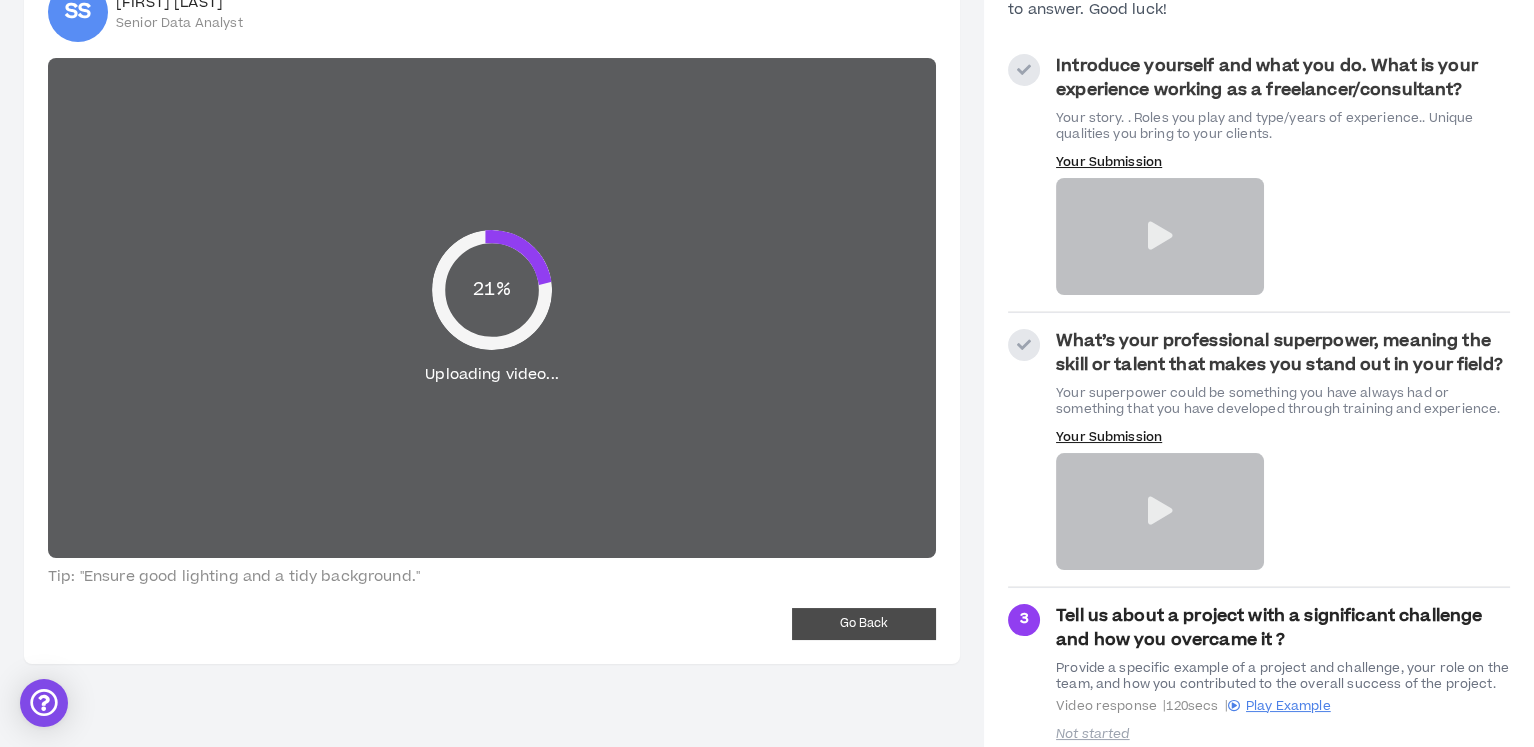scroll, scrollTop: 220, scrollLeft: 0, axis: vertical 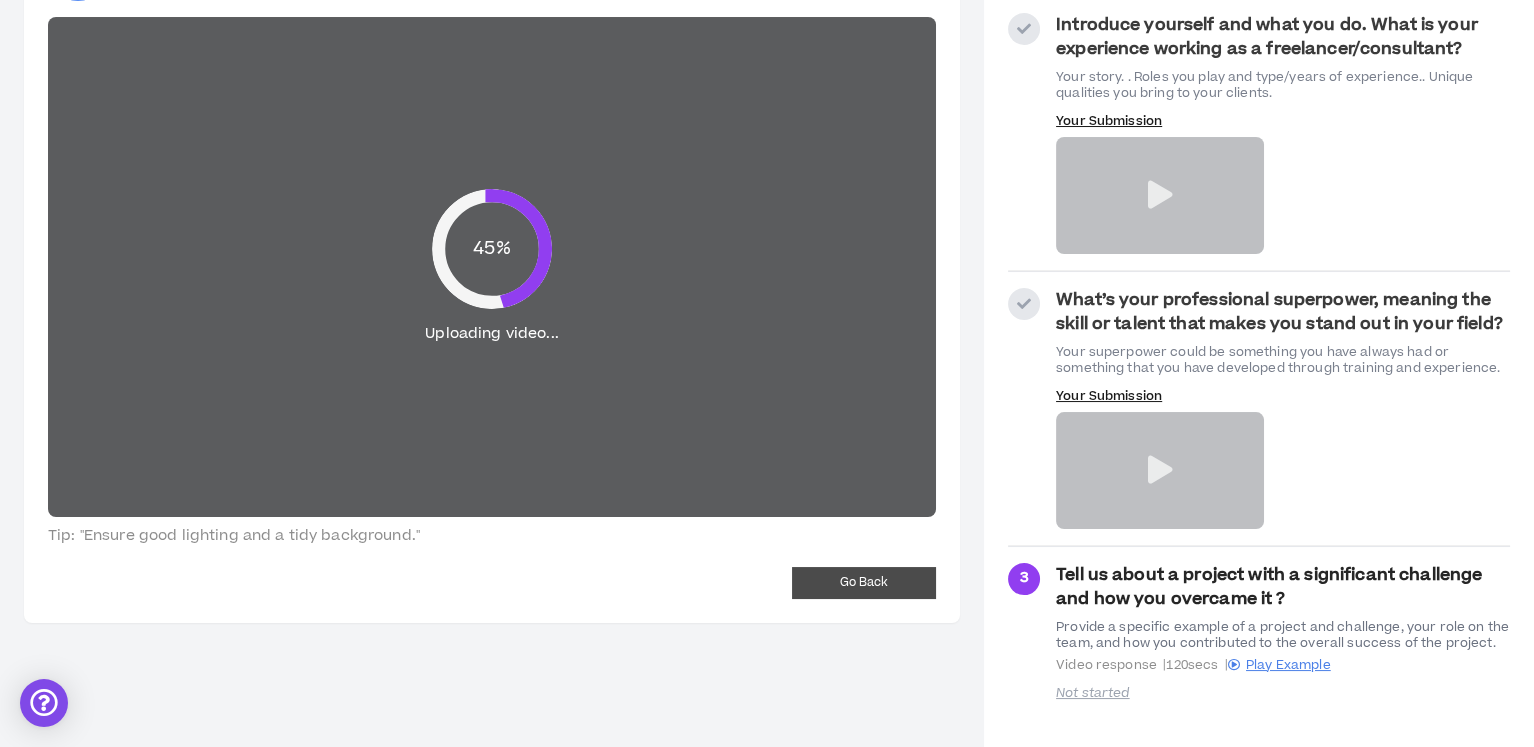click 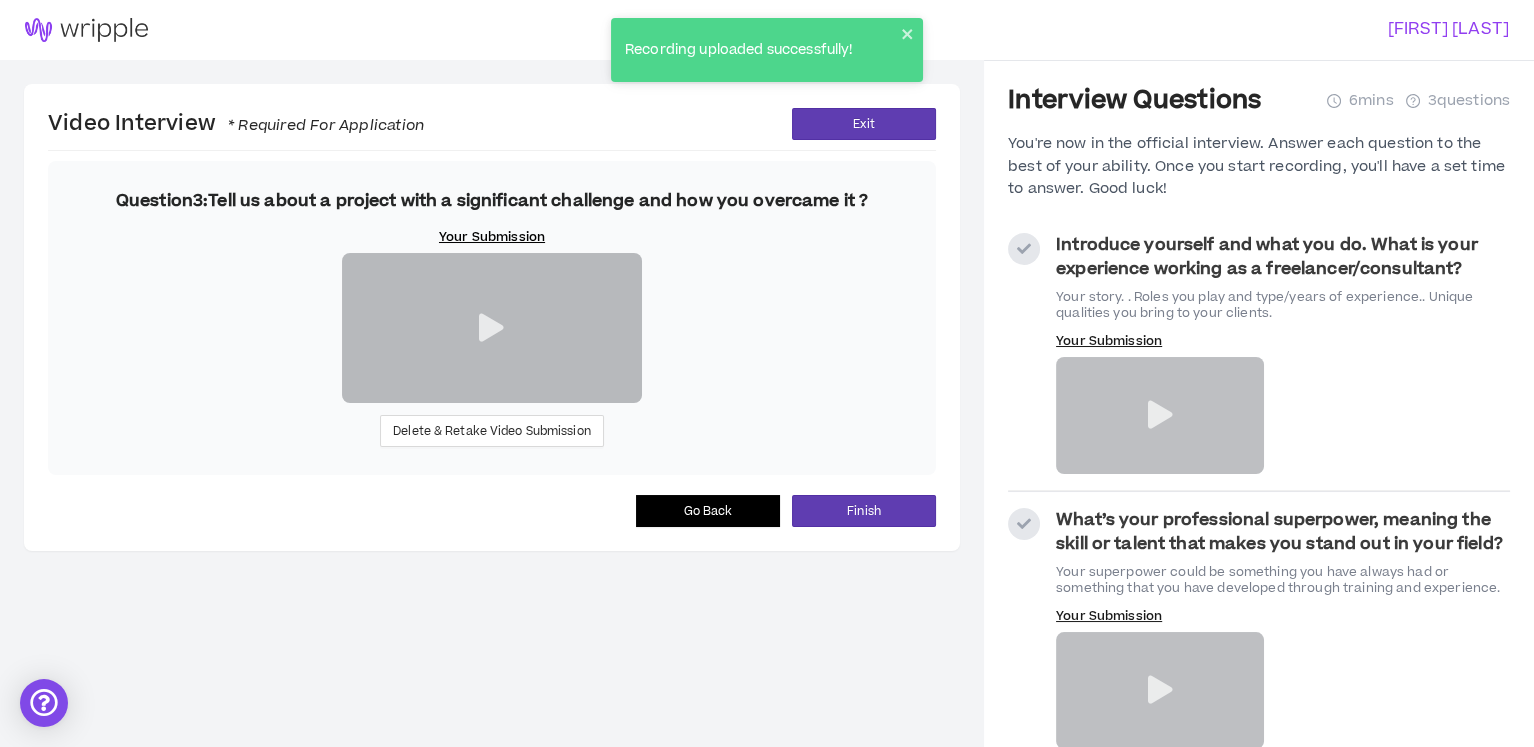 scroll, scrollTop: 196, scrollLeft: 0, axis: vertical 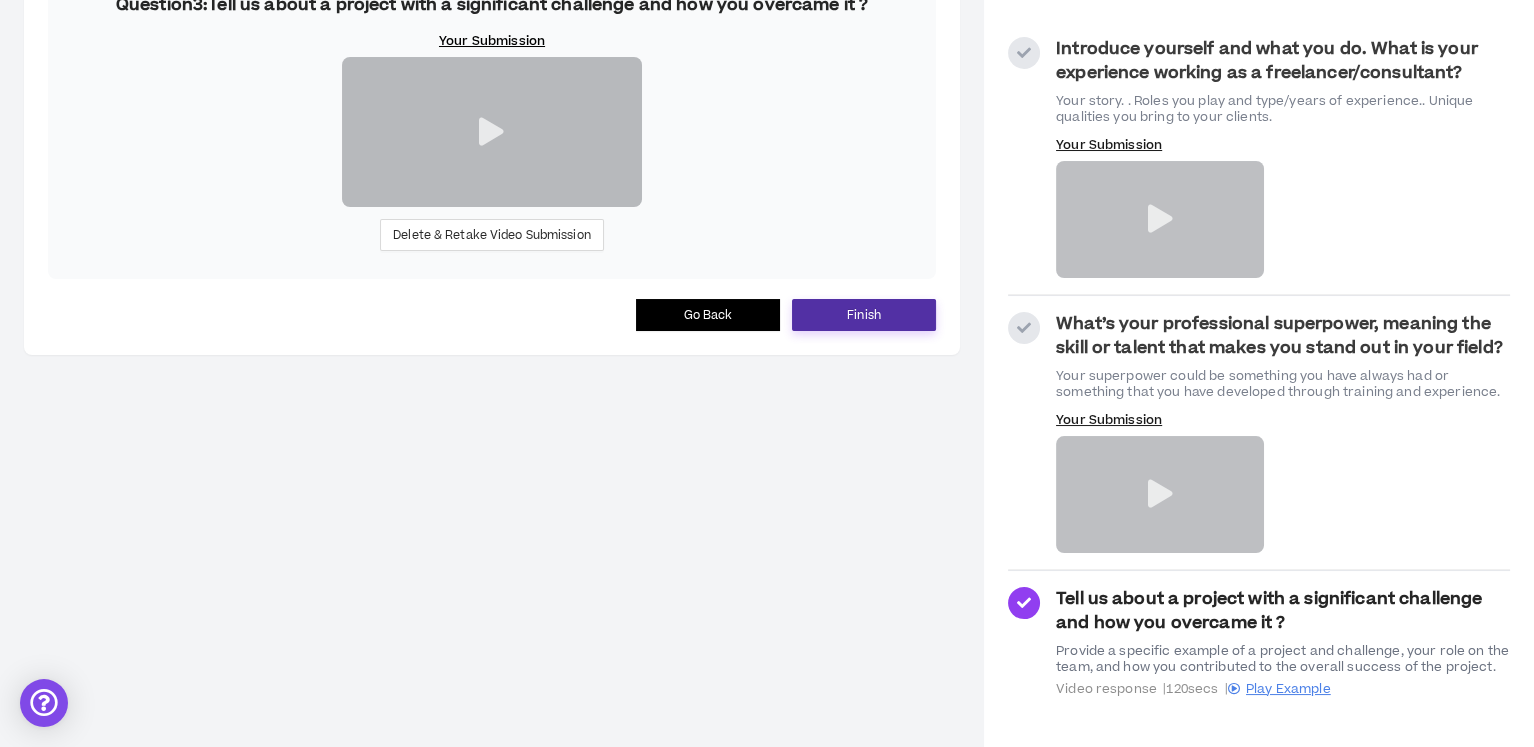 click on "Finish" at bounding box center (864, 315) 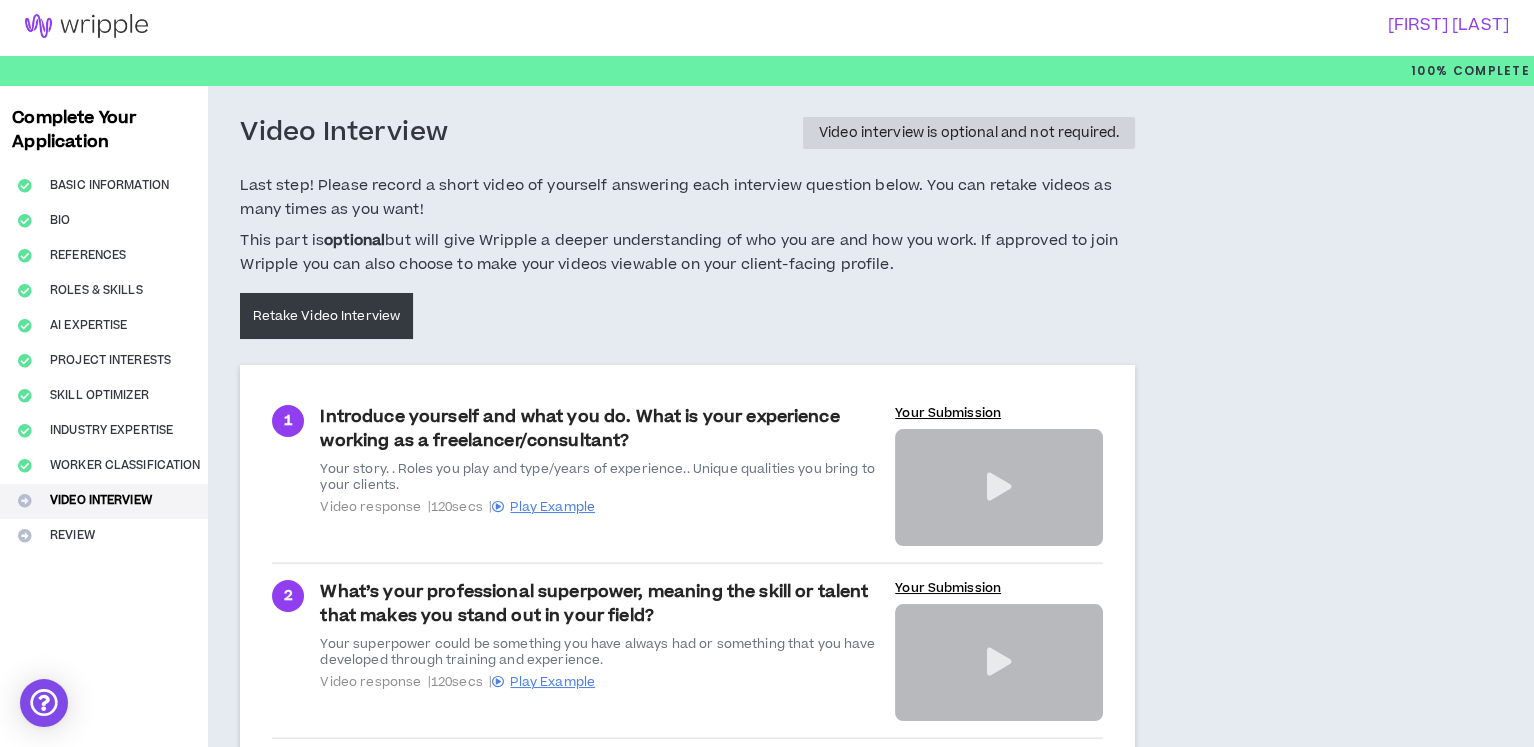 scroll, scrollTop: 0, scrollLeft: 0, axis: both 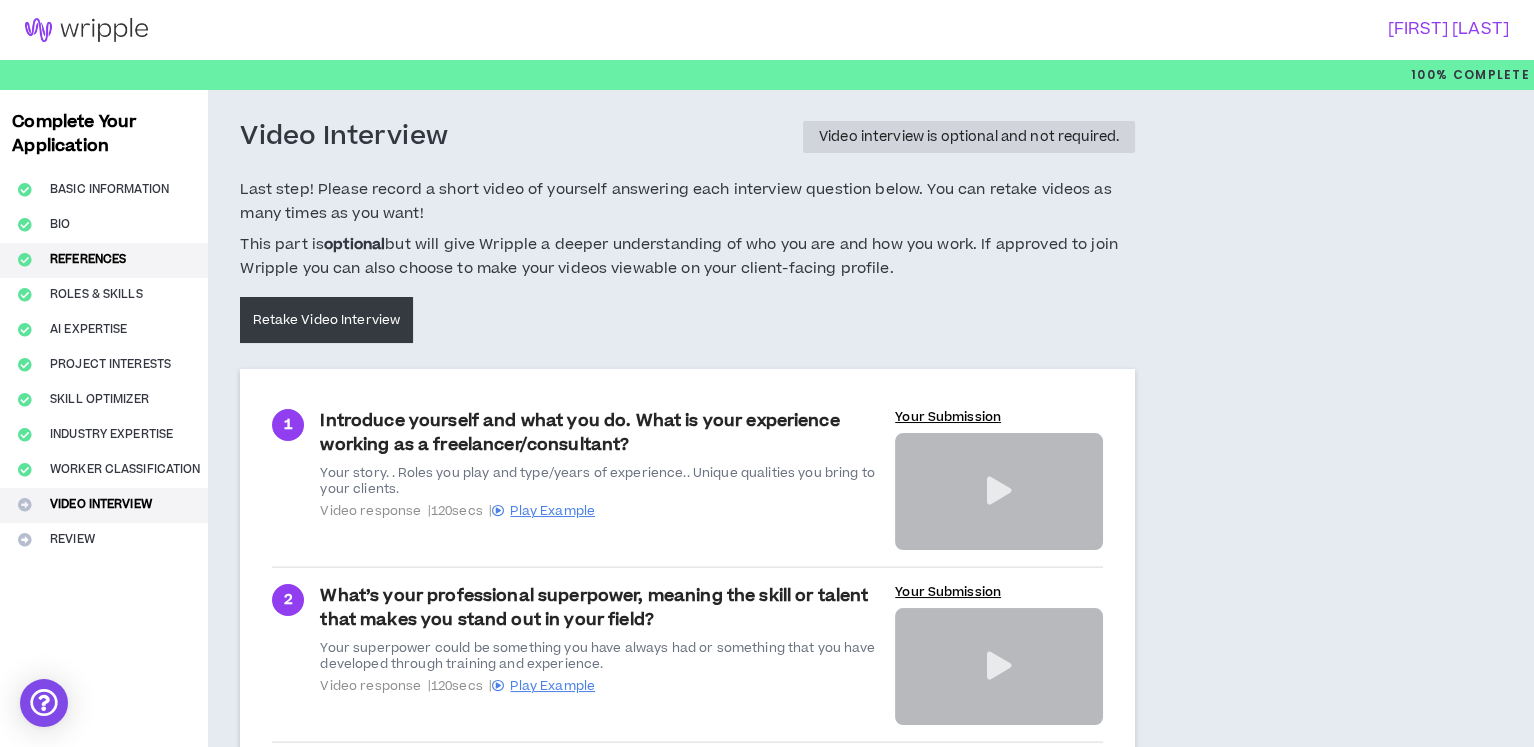 click on "References" at bounding box center [104, 260] 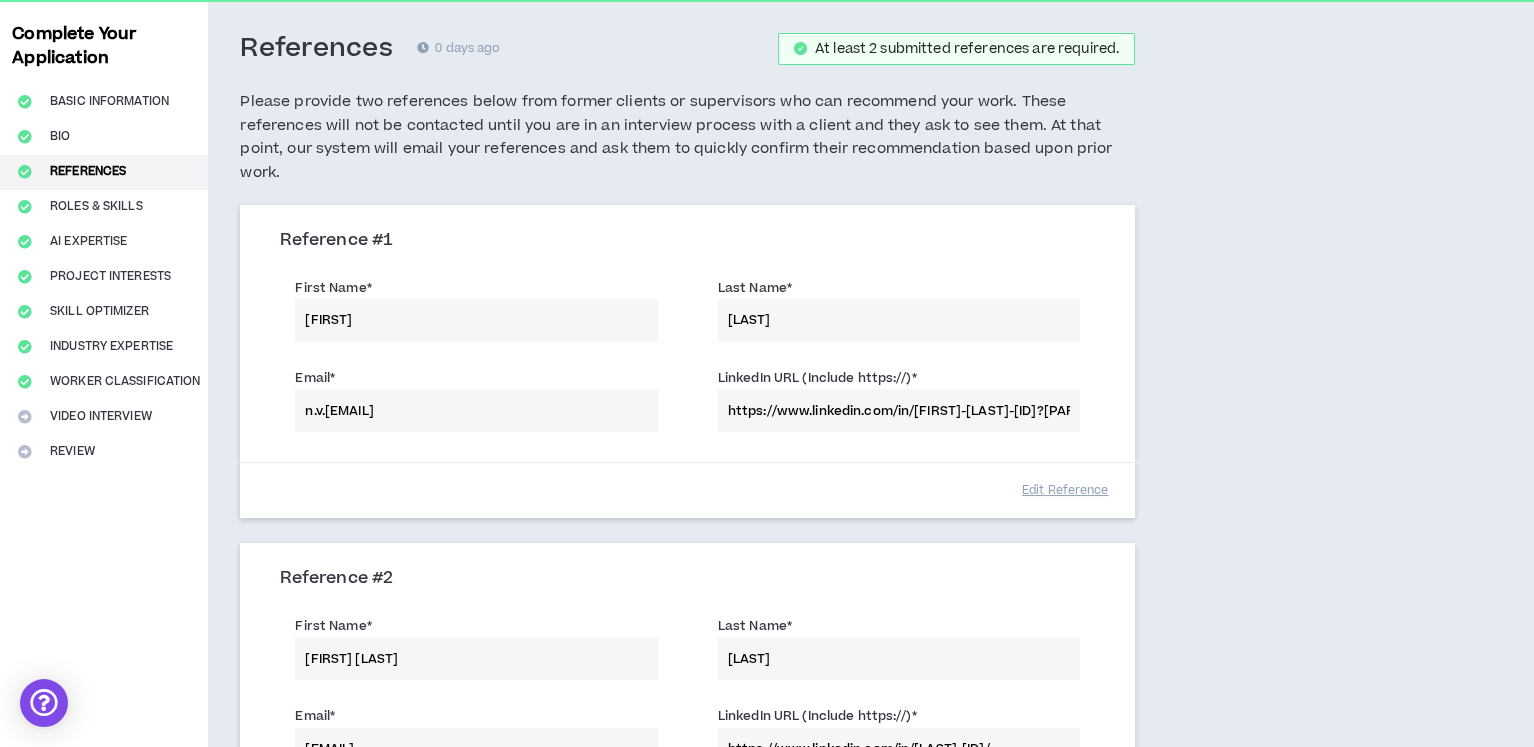 scroll, scrollTop: 50, scrollLeft: 0, axis: vertical 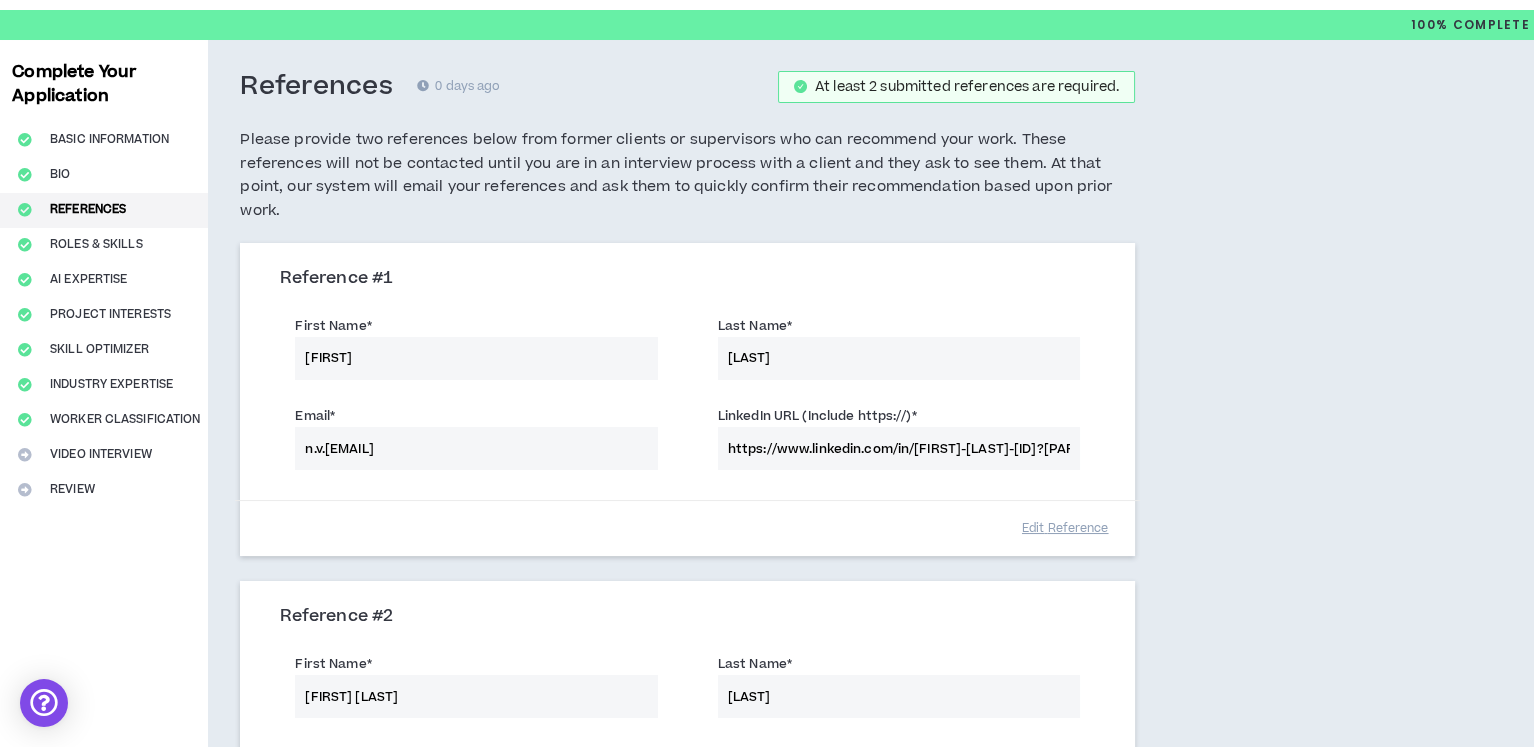 click on "Complete Your Application Basic Information Bio References Roles & Skills AI Expertise Project Interests Skill Optimizer Industry Expertise Worker Classification Video Interview Review" at bounding box center (104, 580) 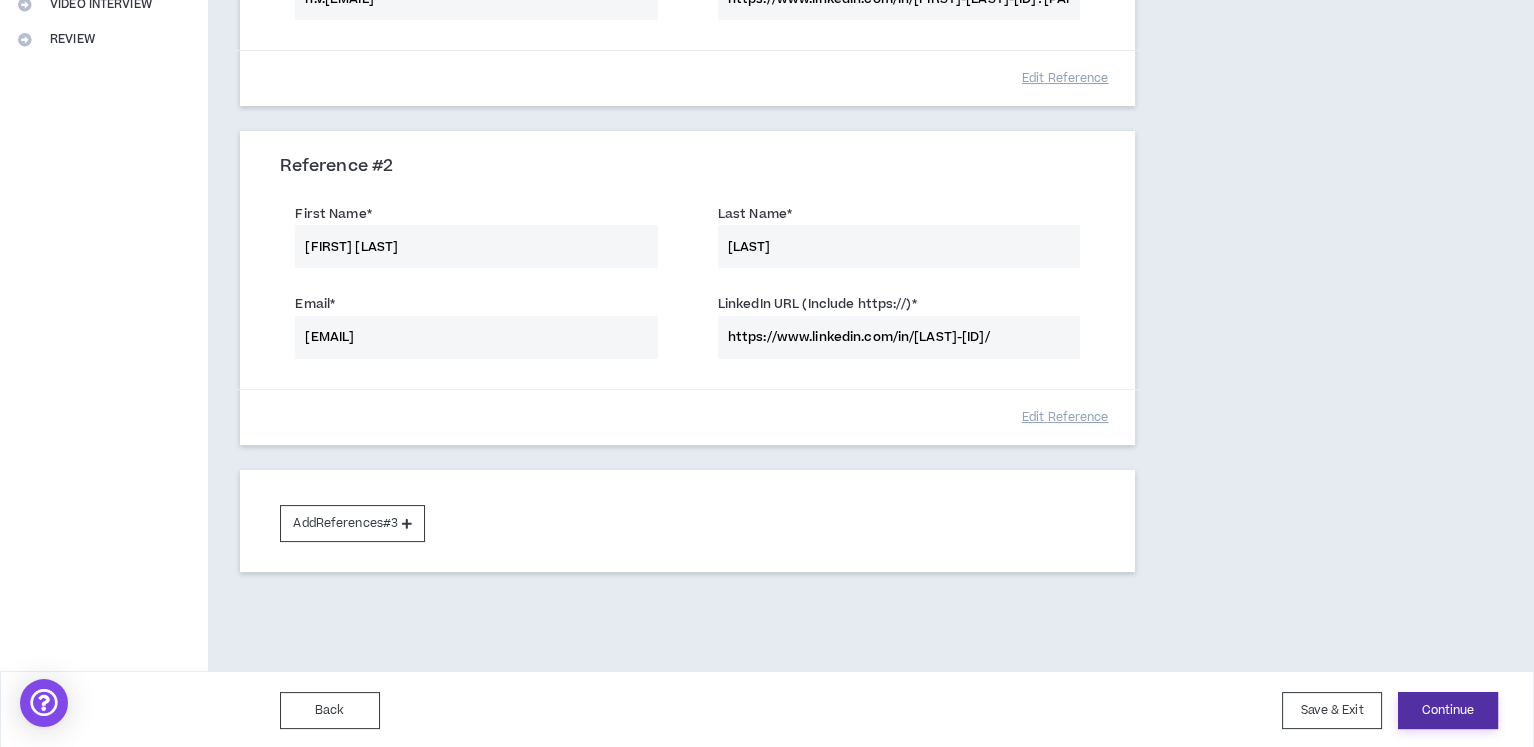 click on "Continue" at bounding box center [1448, 710] 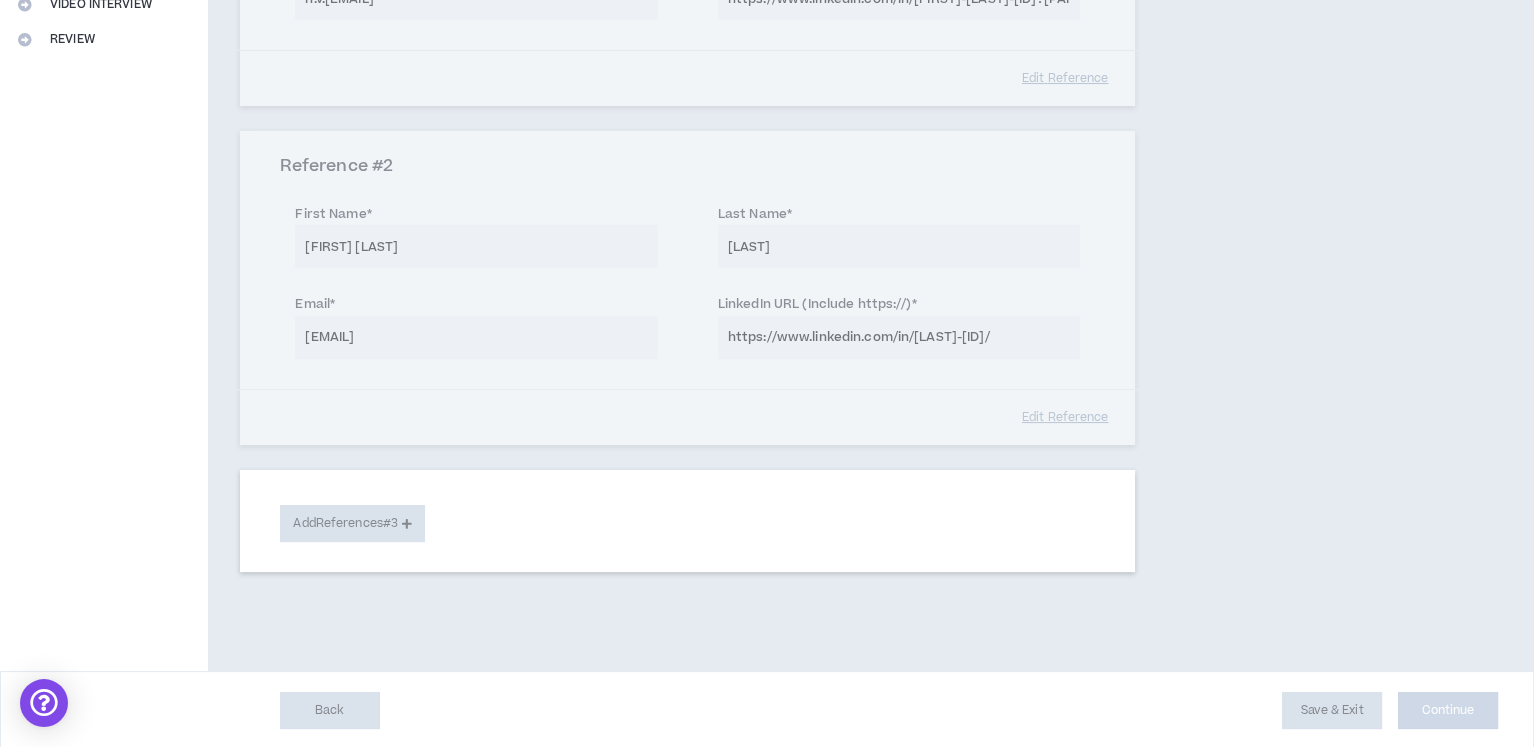 select on "**" 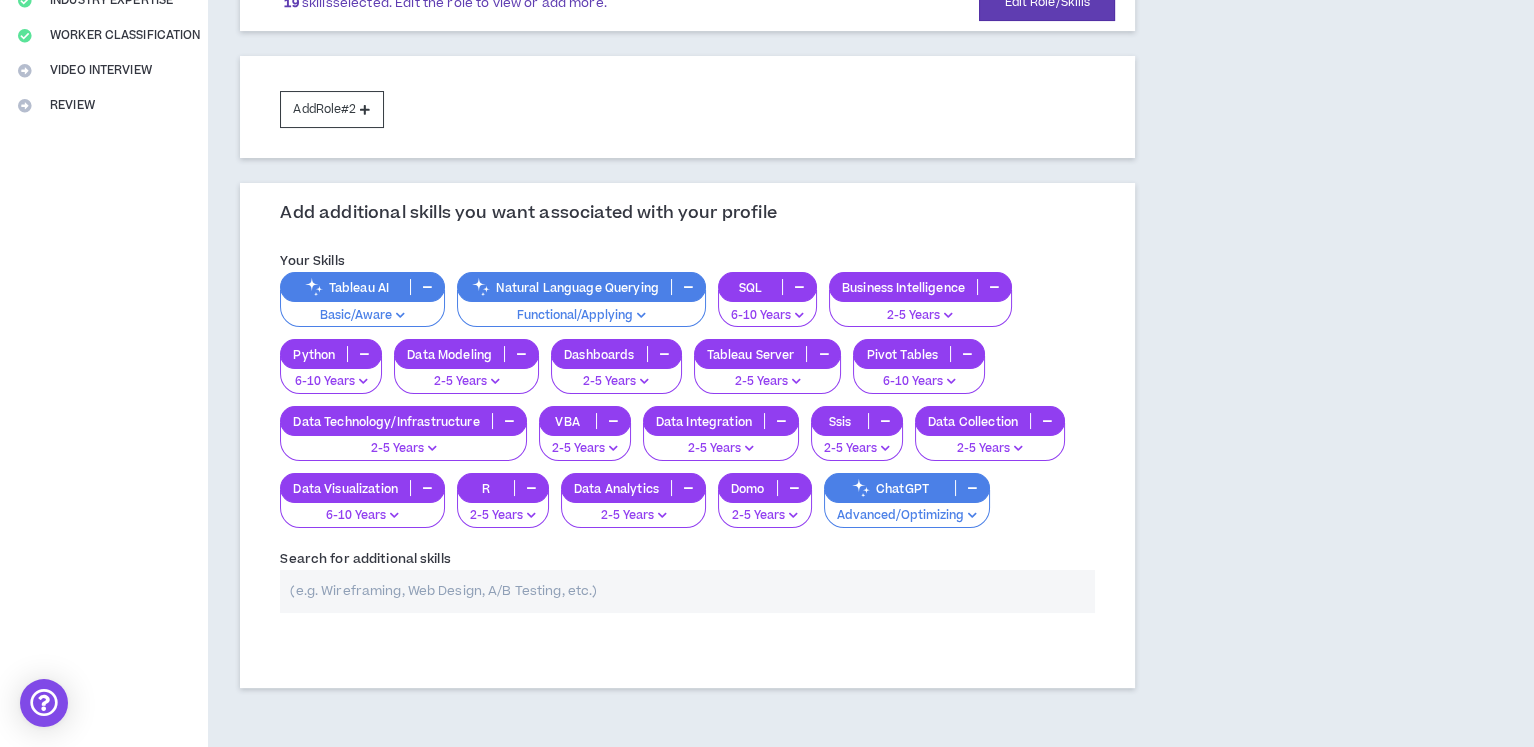 scroll, scrollTop: 549, scrollLeft: 0, axis: vertical 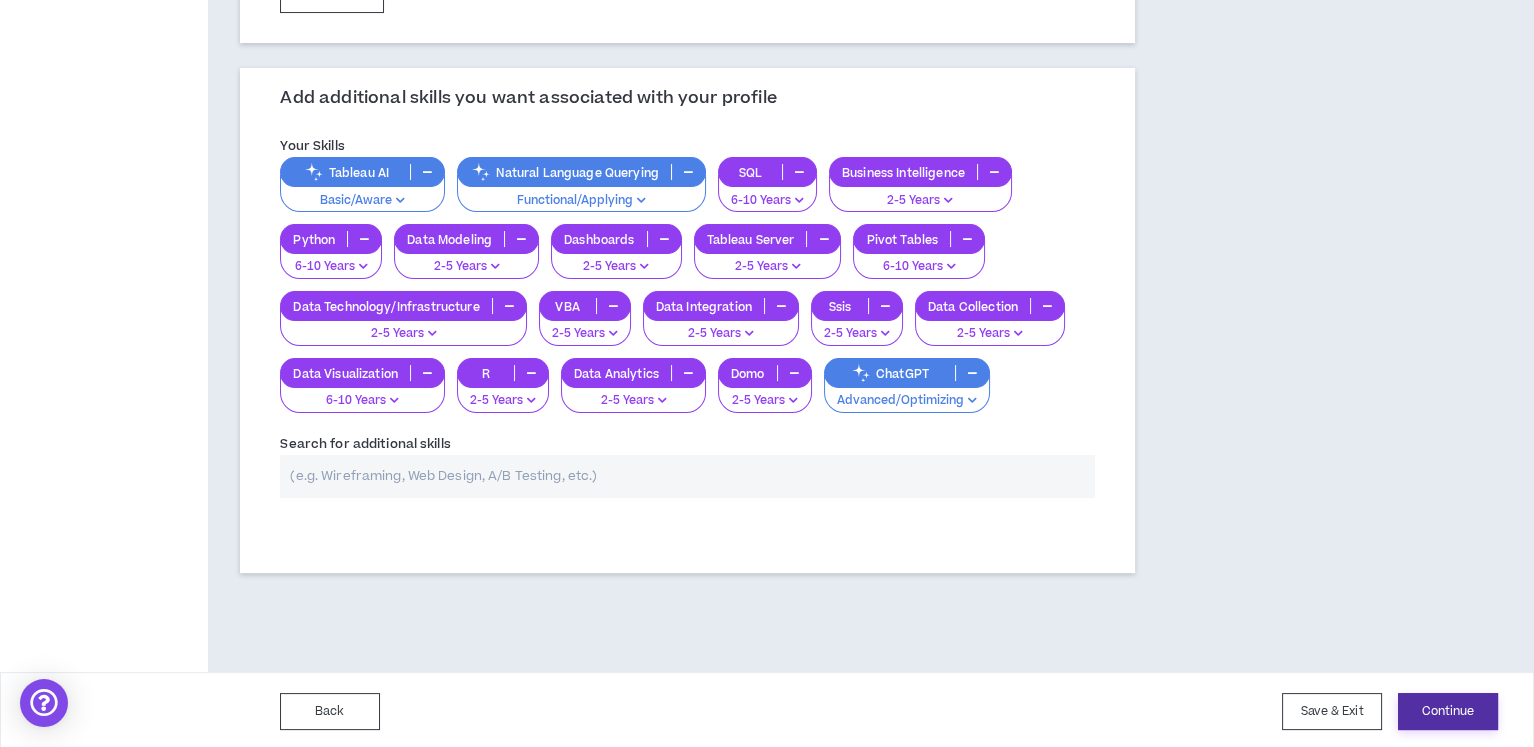 click on "Continue" at bounding box center [1448, 711] 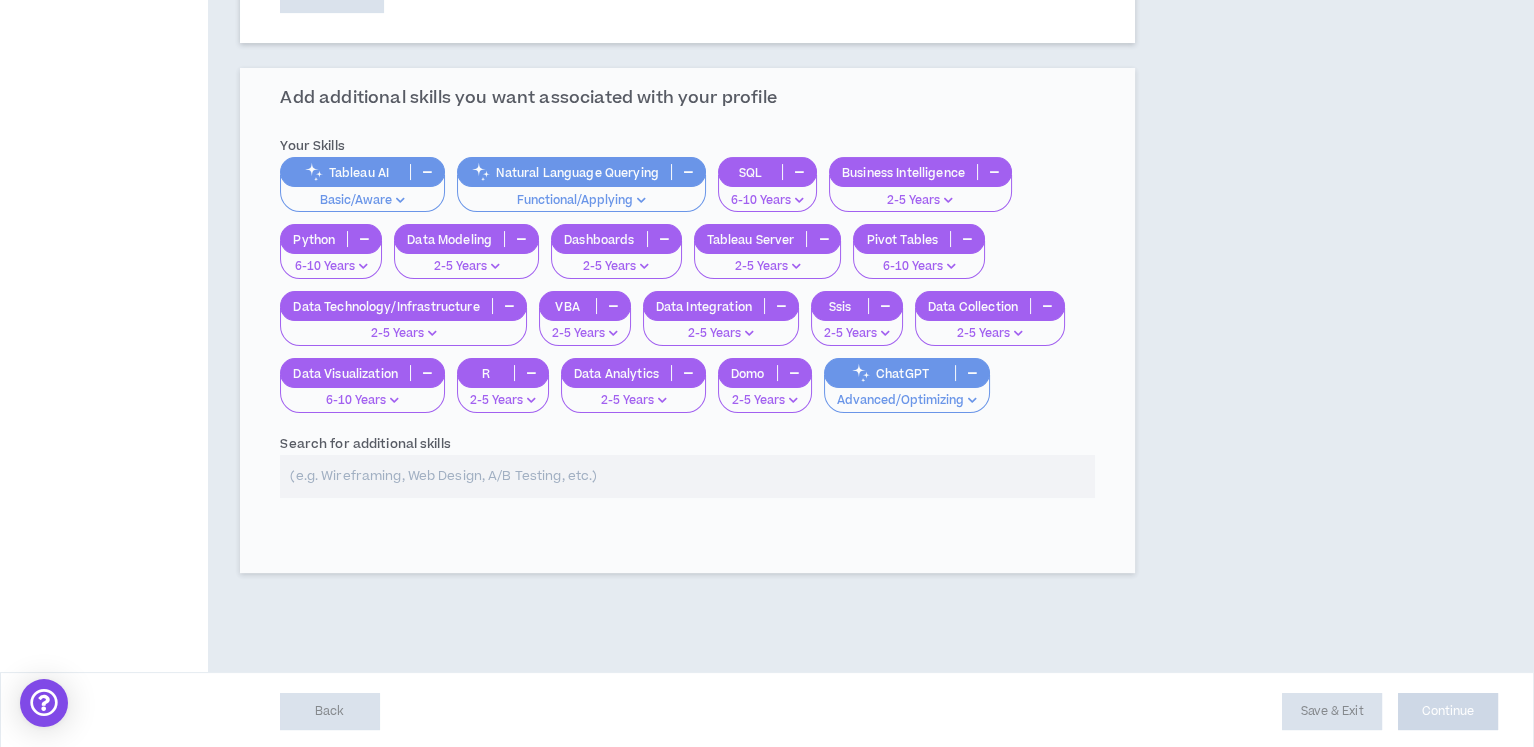 select on "*" 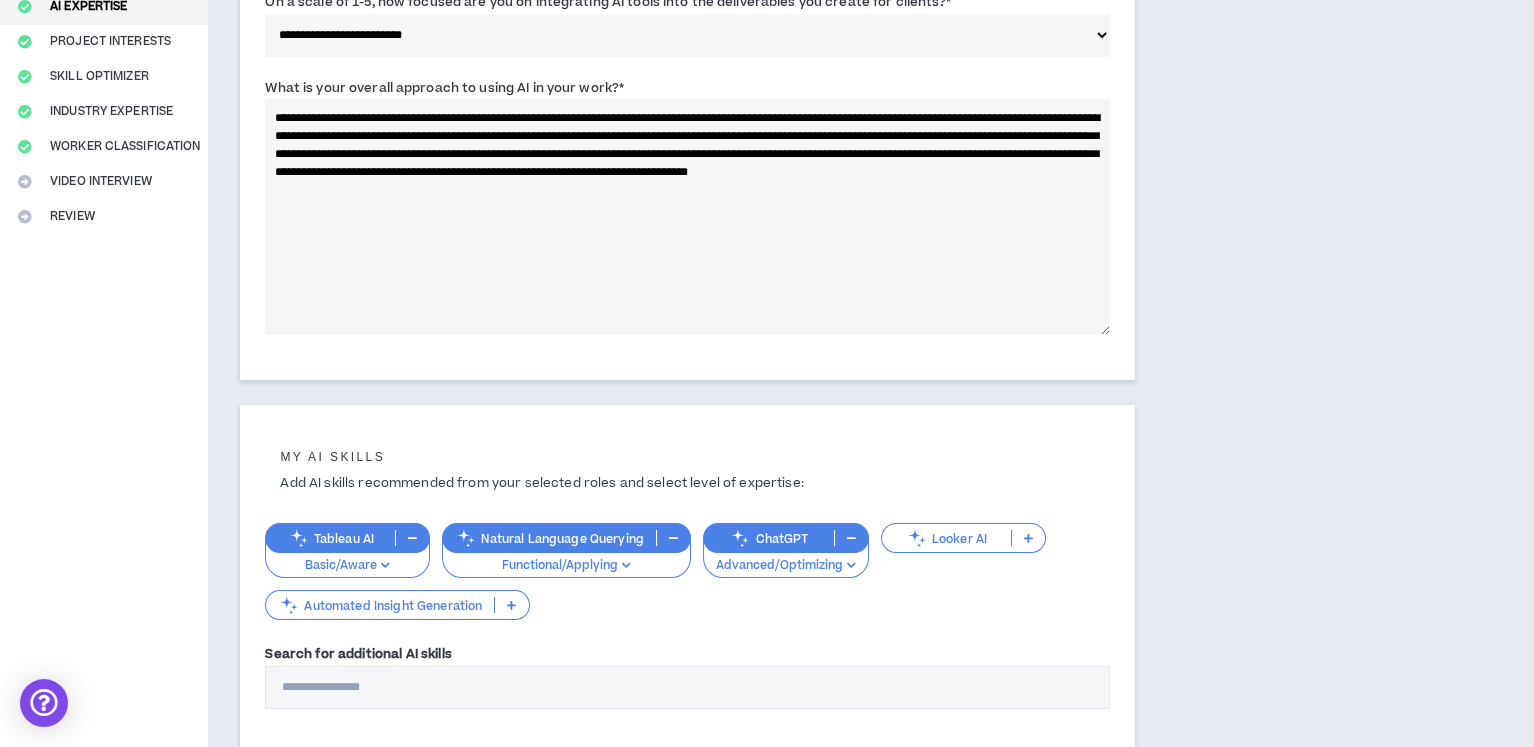 scroll, scrollTop: 478, scrollLeft: 0, axis: vertical 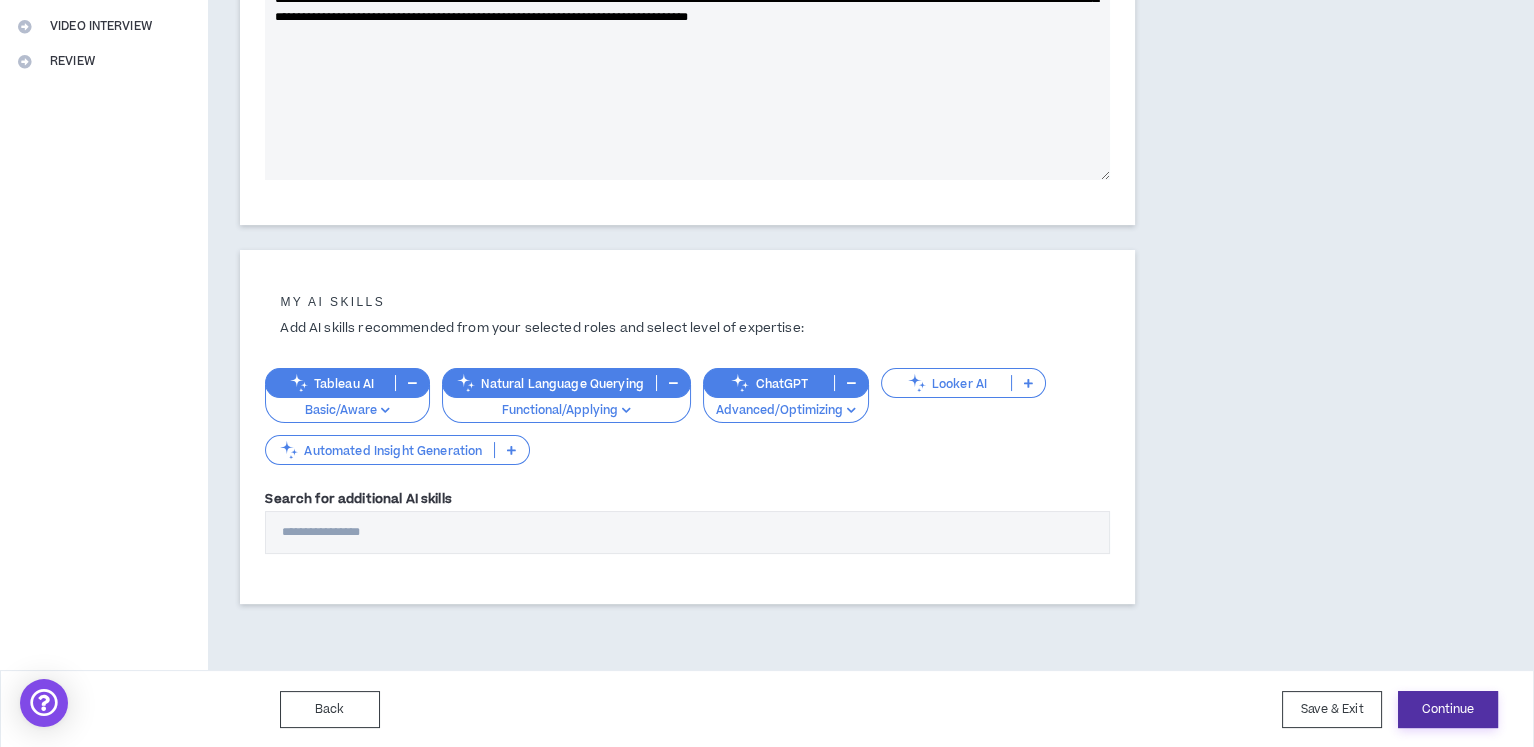 click on "Continue" at bounding box center (1448, 709) 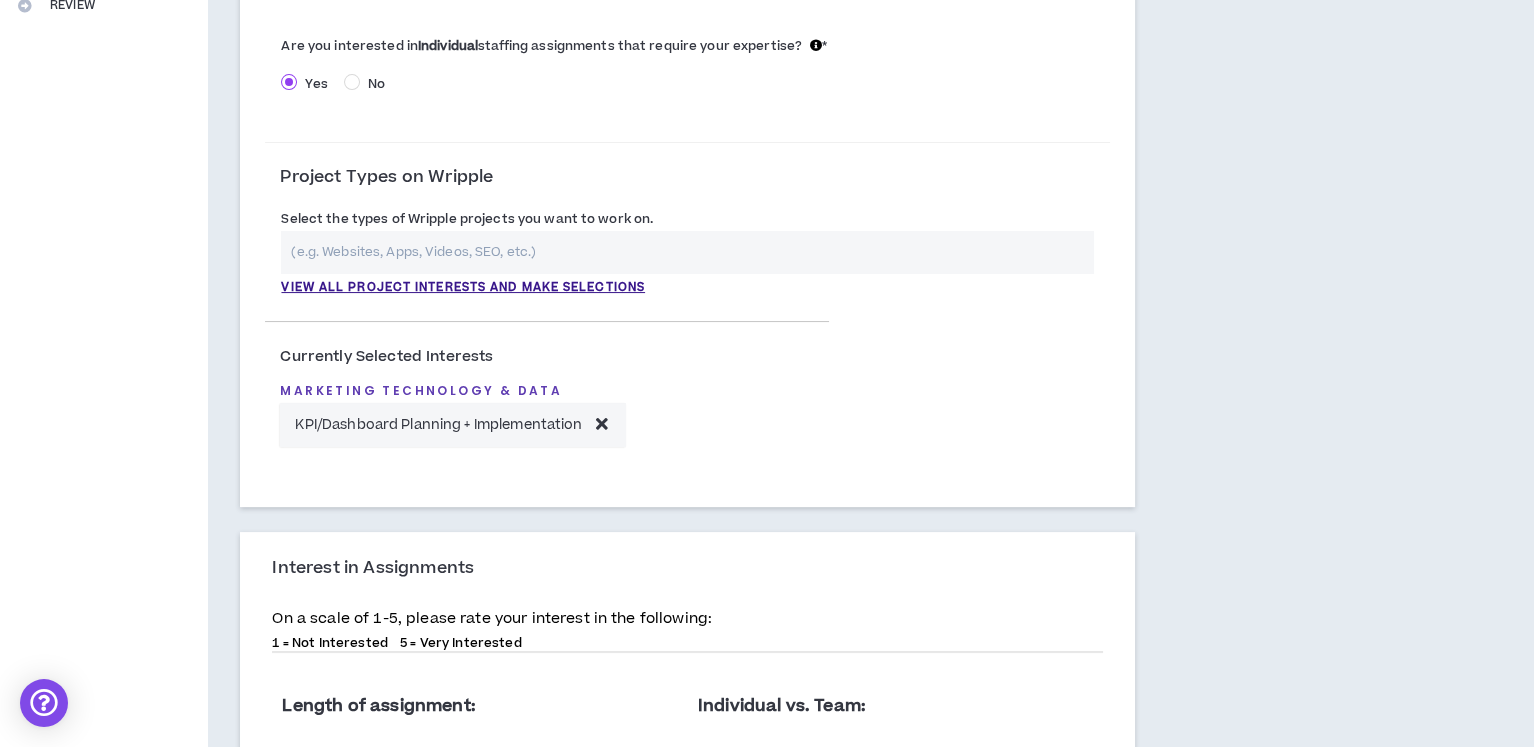 scroll, scrollTop: 1124, scrollLeft: 0, axis: vertical 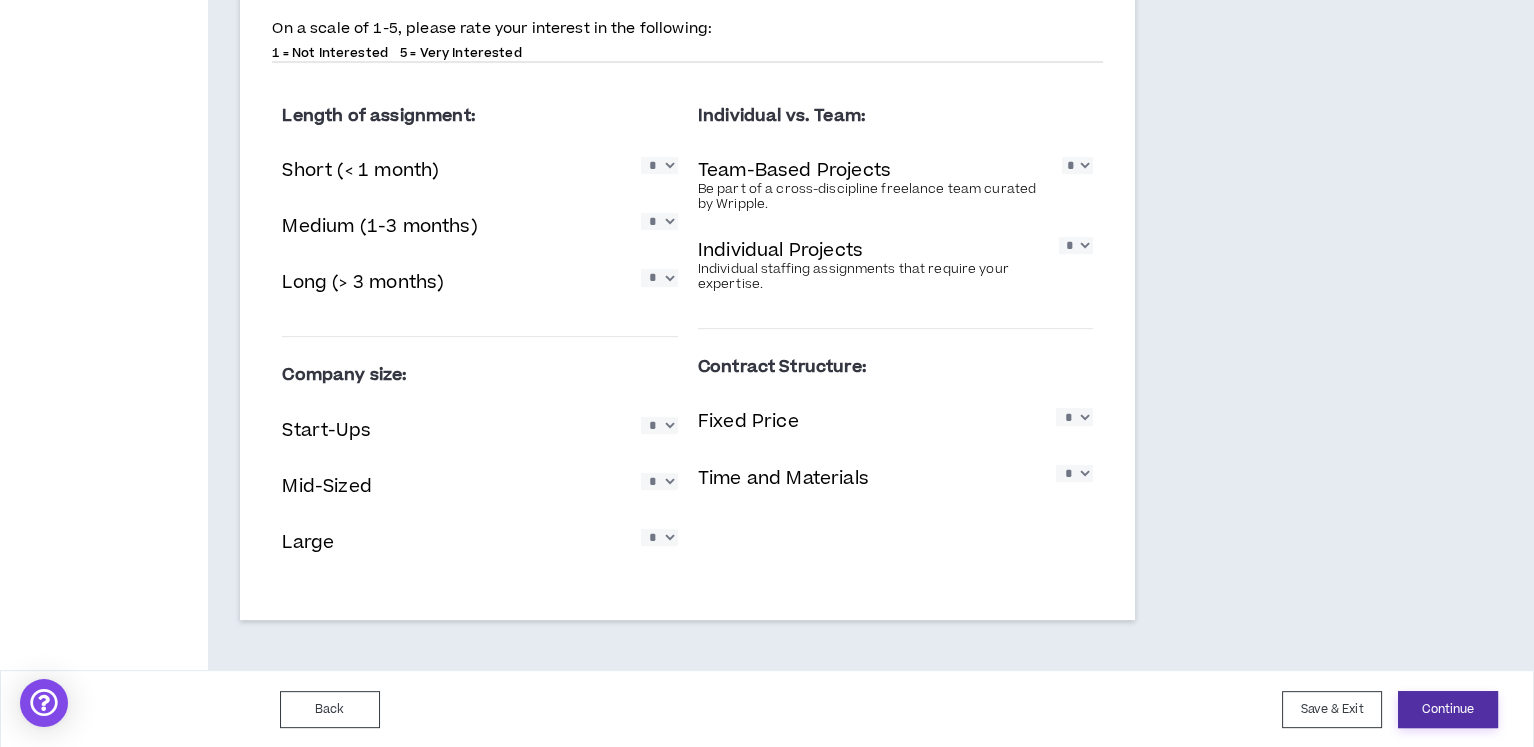 click on "Continue" at bounding box center (1448, 709) 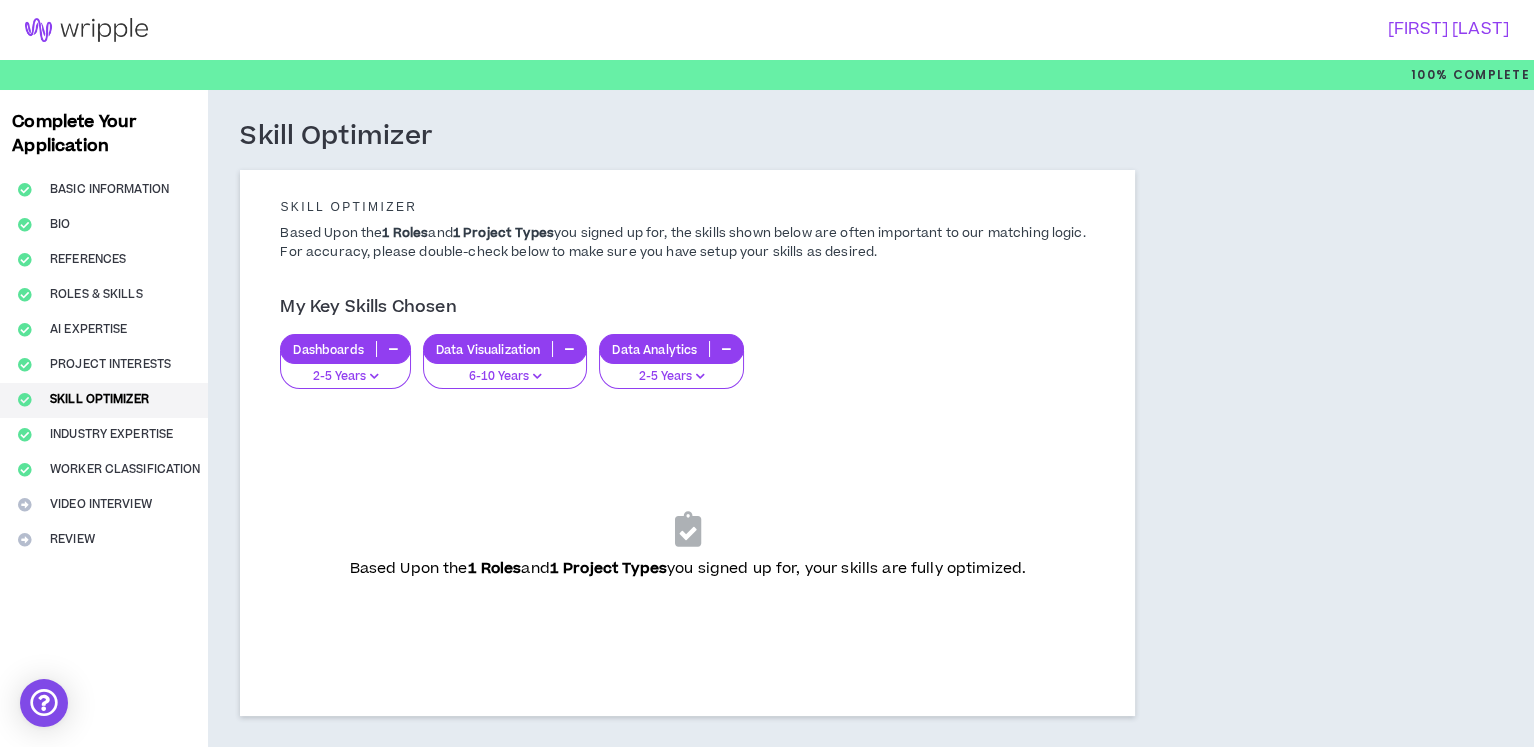 scroll, scrollTop: 121, scrollLeft: 0, axis: vertical 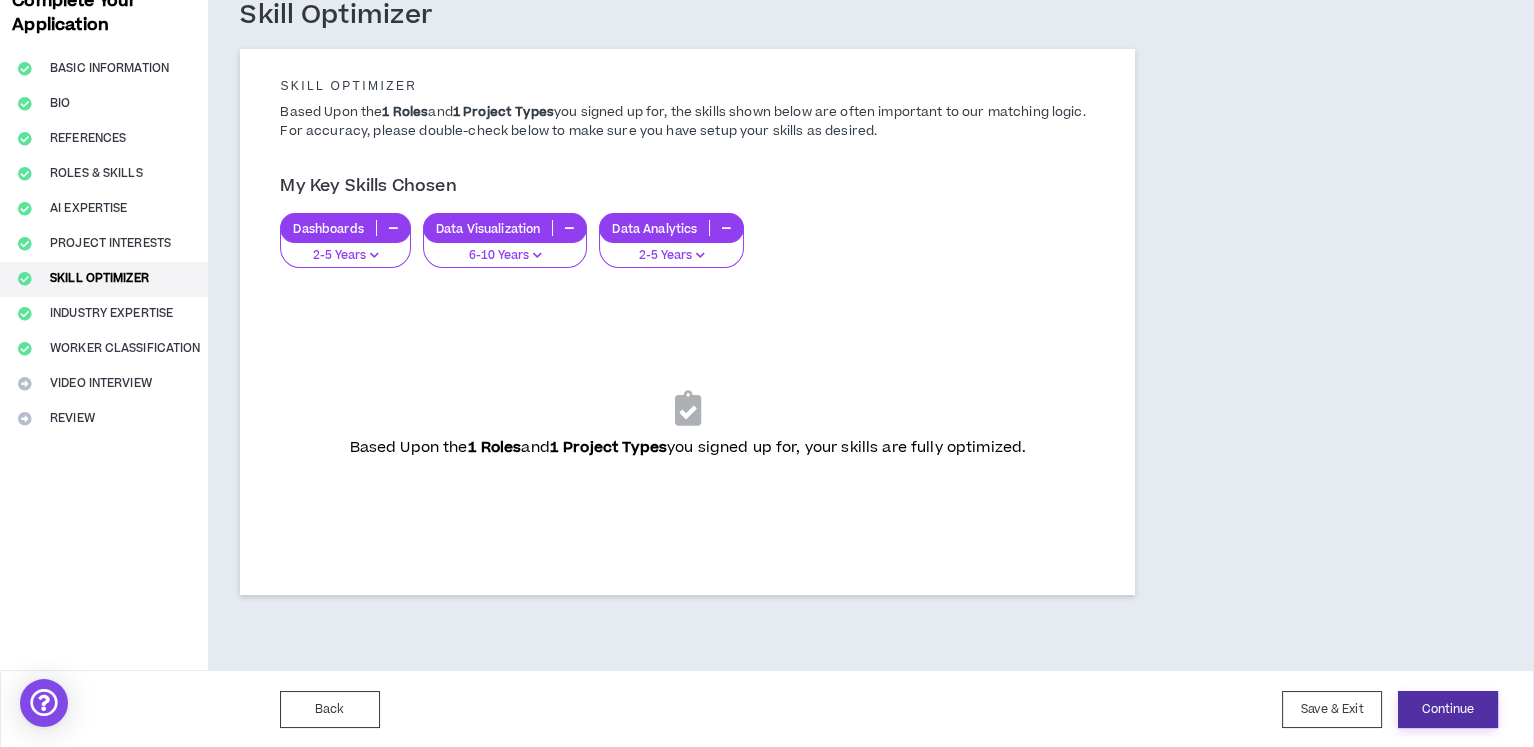 click on "Continue" at bounding box center (1448, 709) 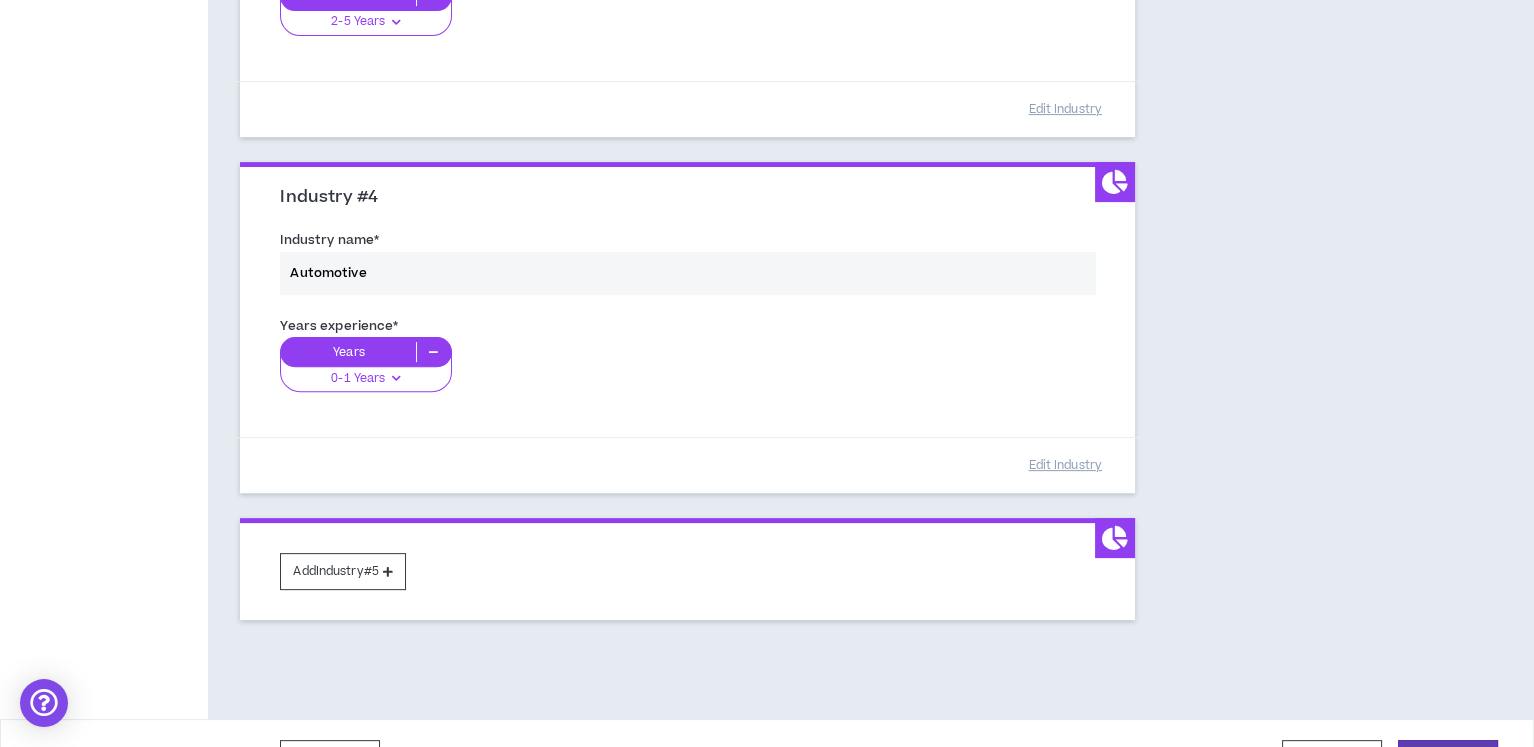 scroll, scrollTop: 1177, scrollLeft: 0, axis: vertical 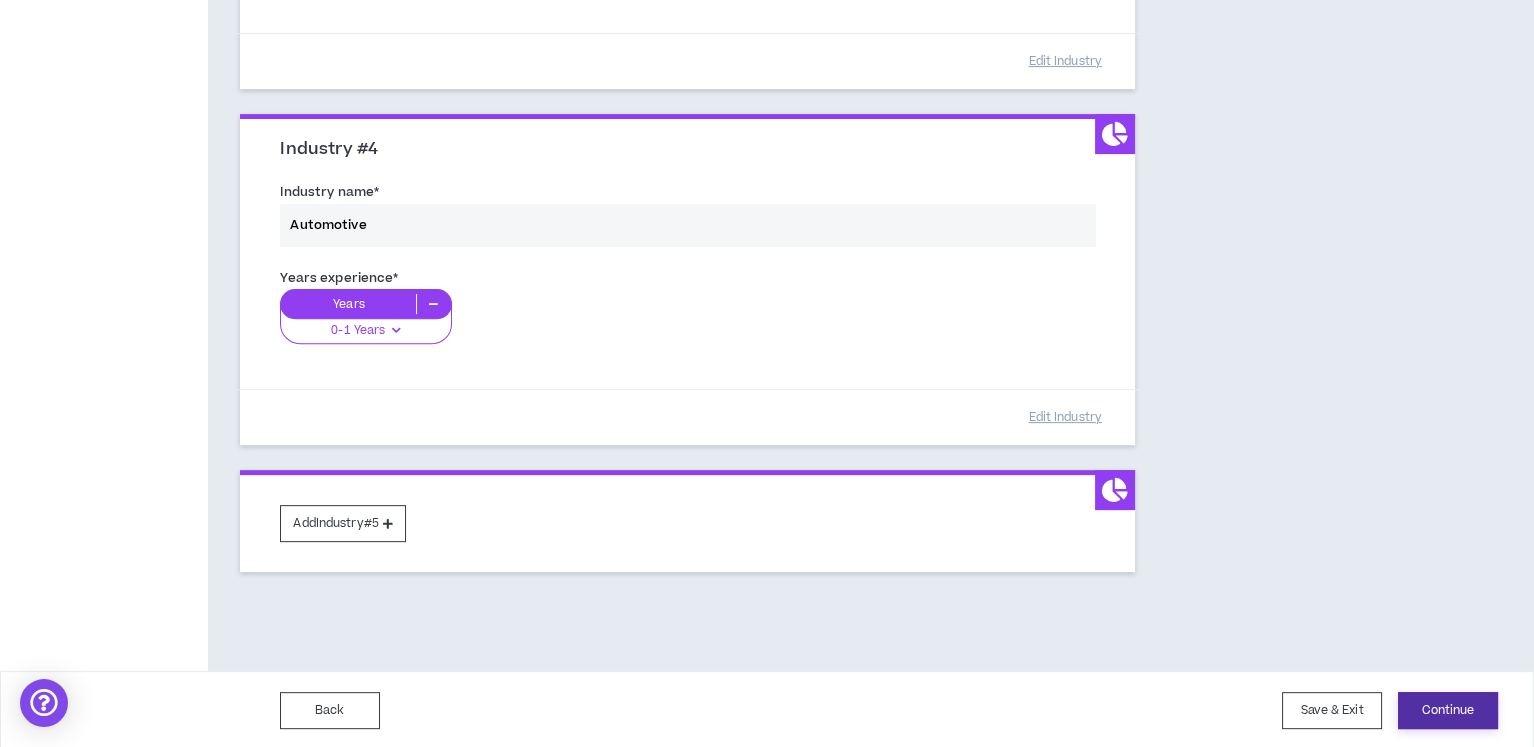 click on "Continue" at bounding box center (1448, 710) 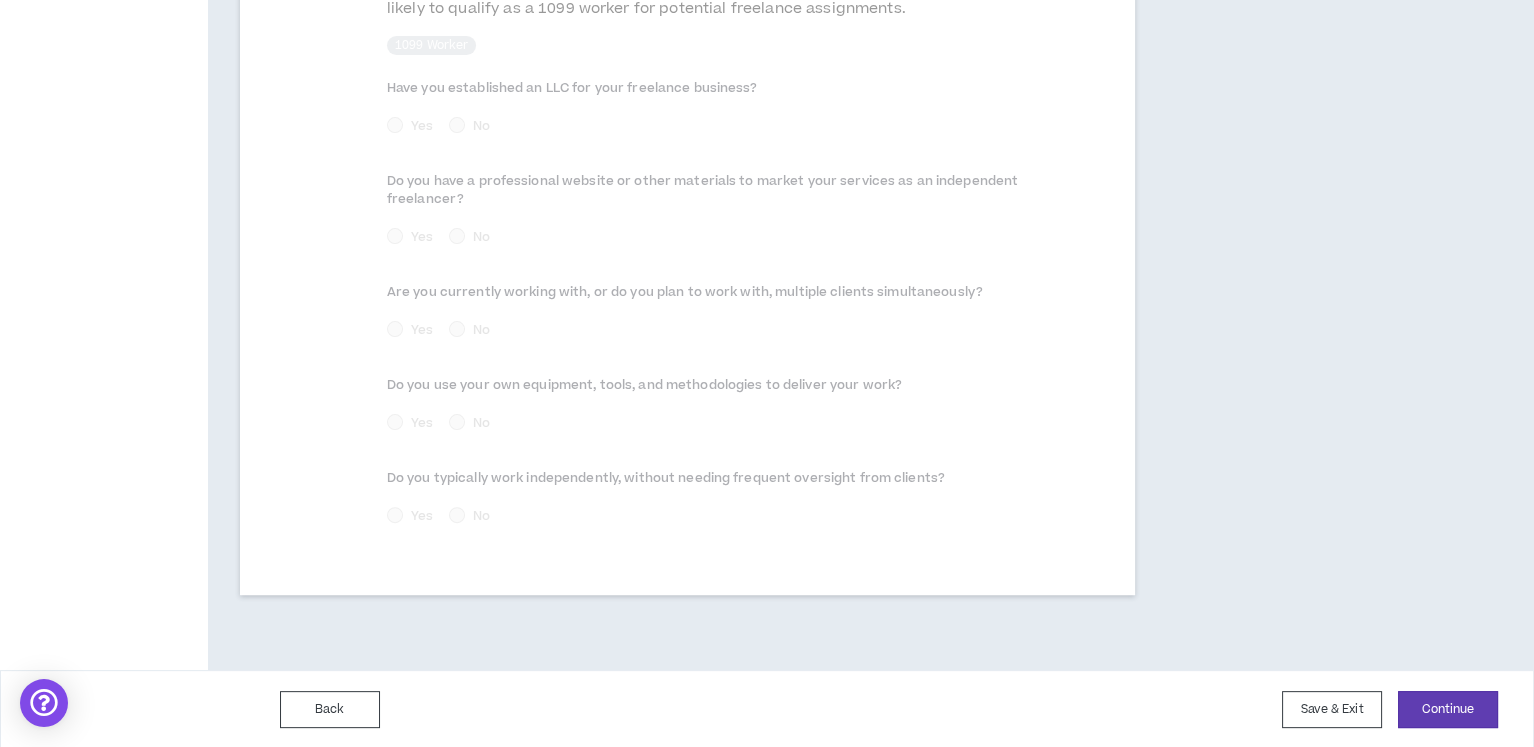 scroll, scrollTop: 1000, scrollLeft: 0, axis: vertical 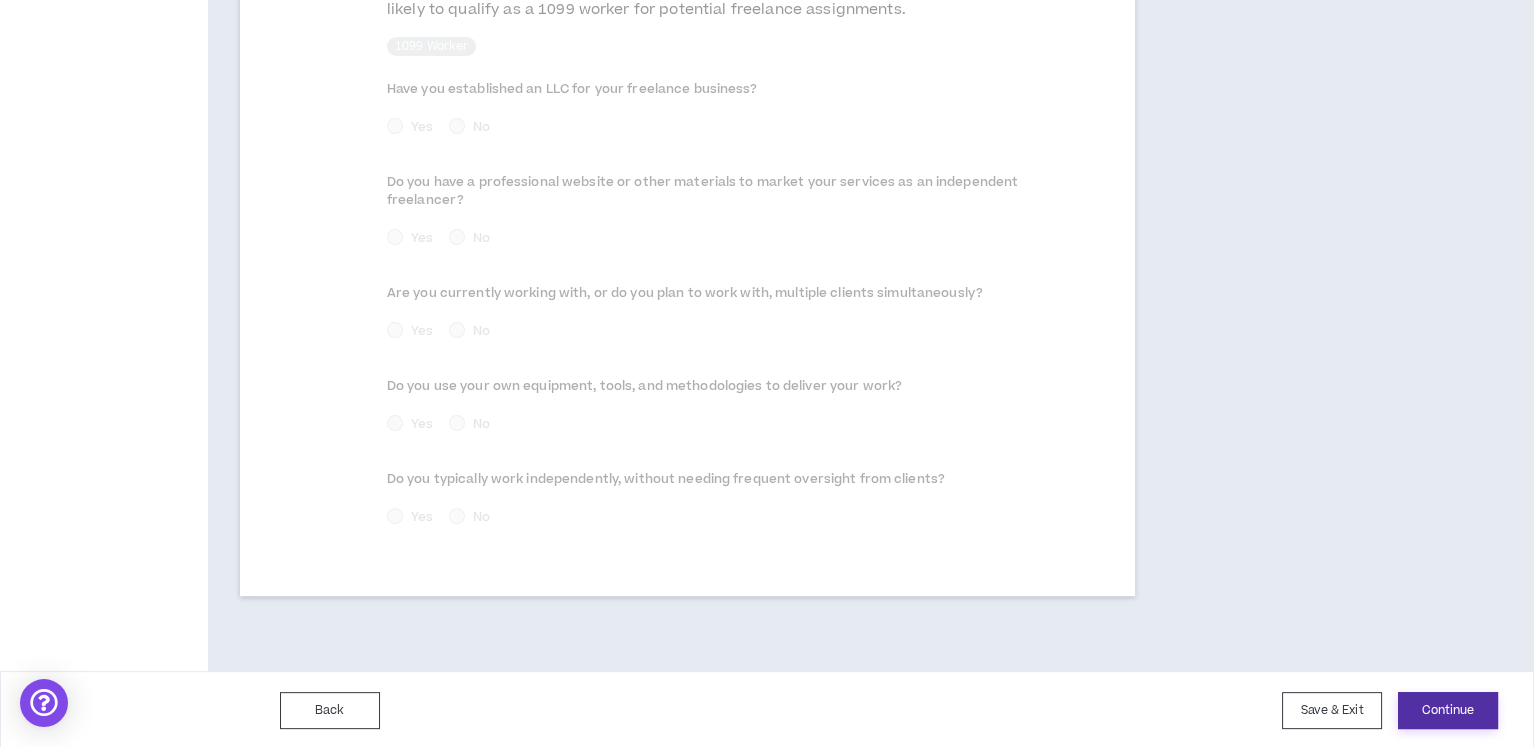 click on "Continue" at bounding box center (1448, 710) 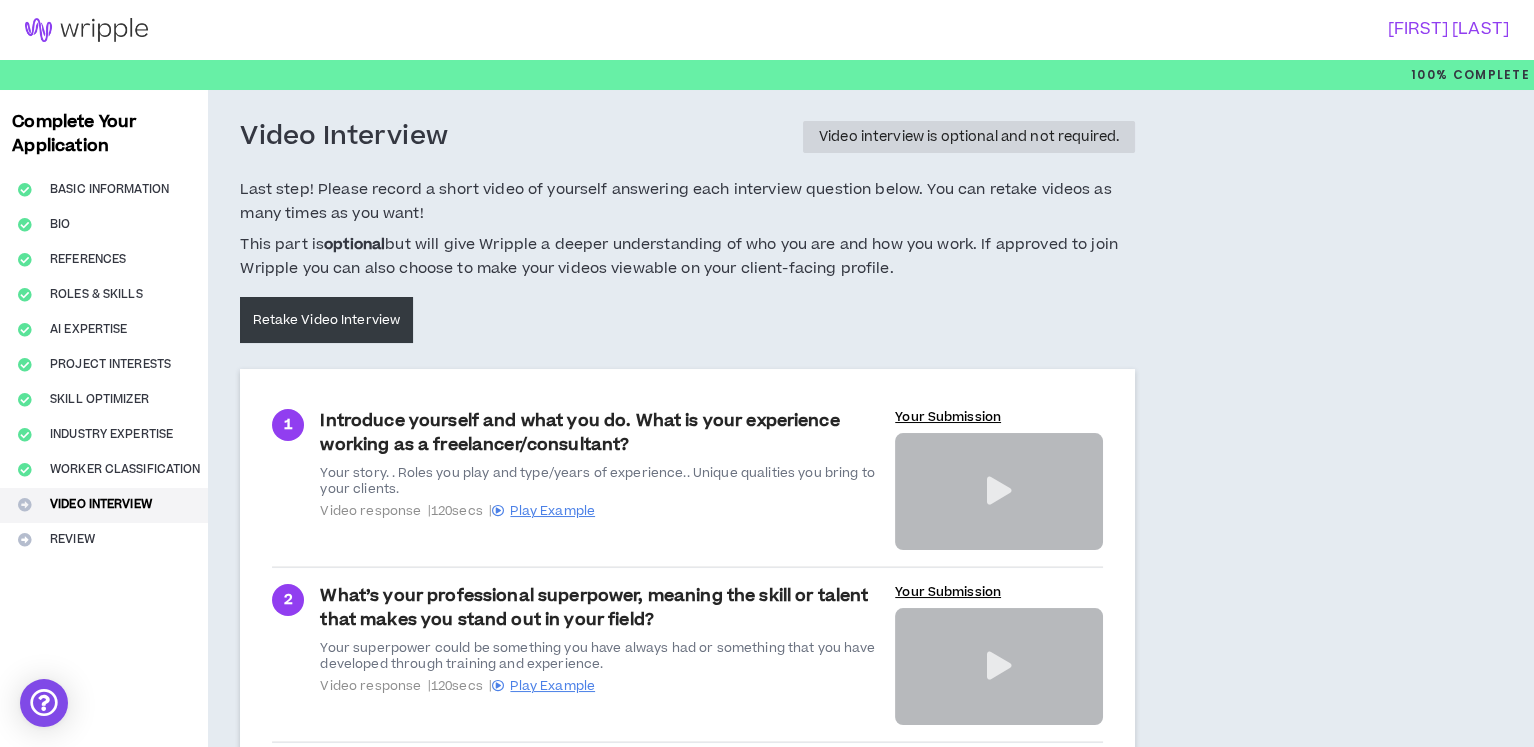 scroll, scrollTop: 320, scrollLeft: 0, axis: vertical 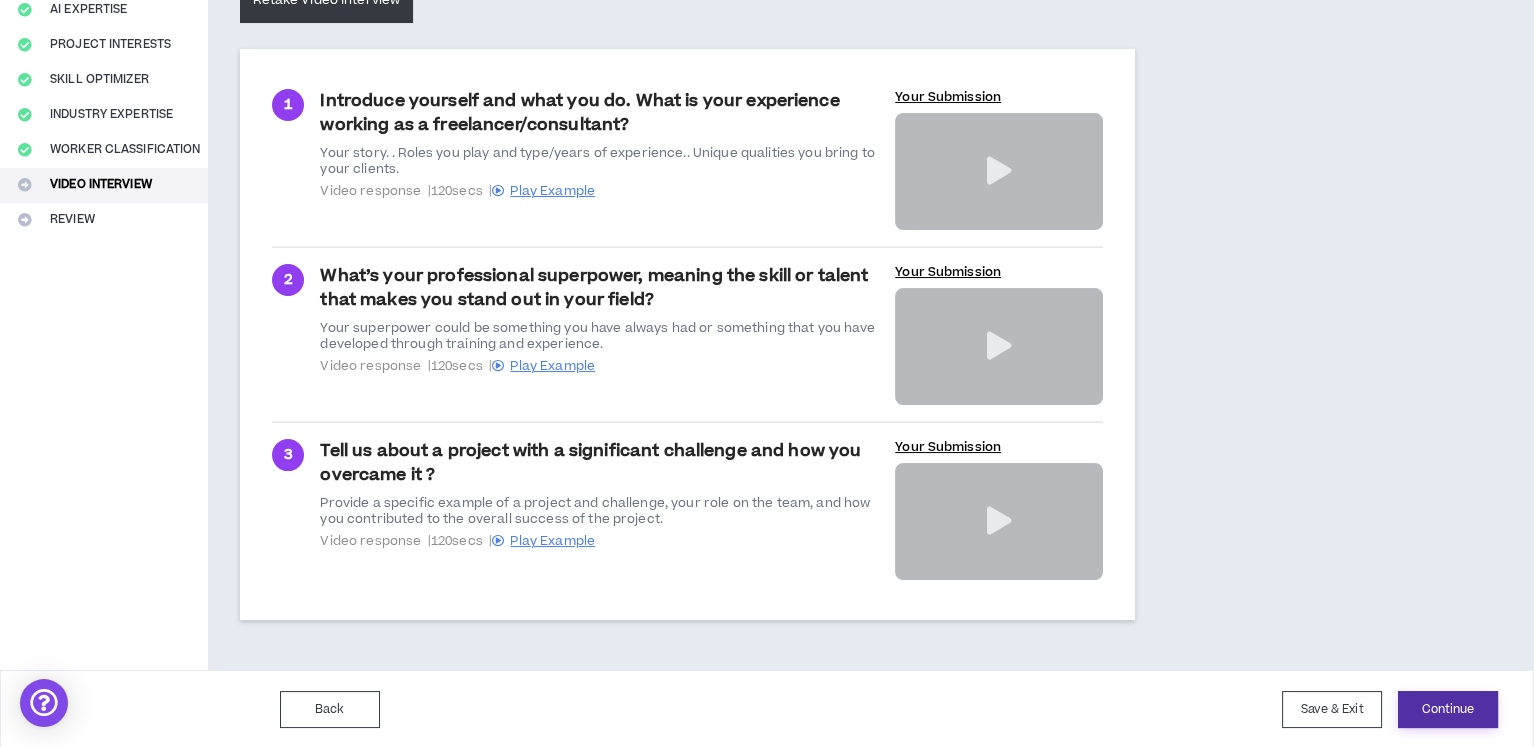 click on "Continue" at bounding box center (1448, 709) 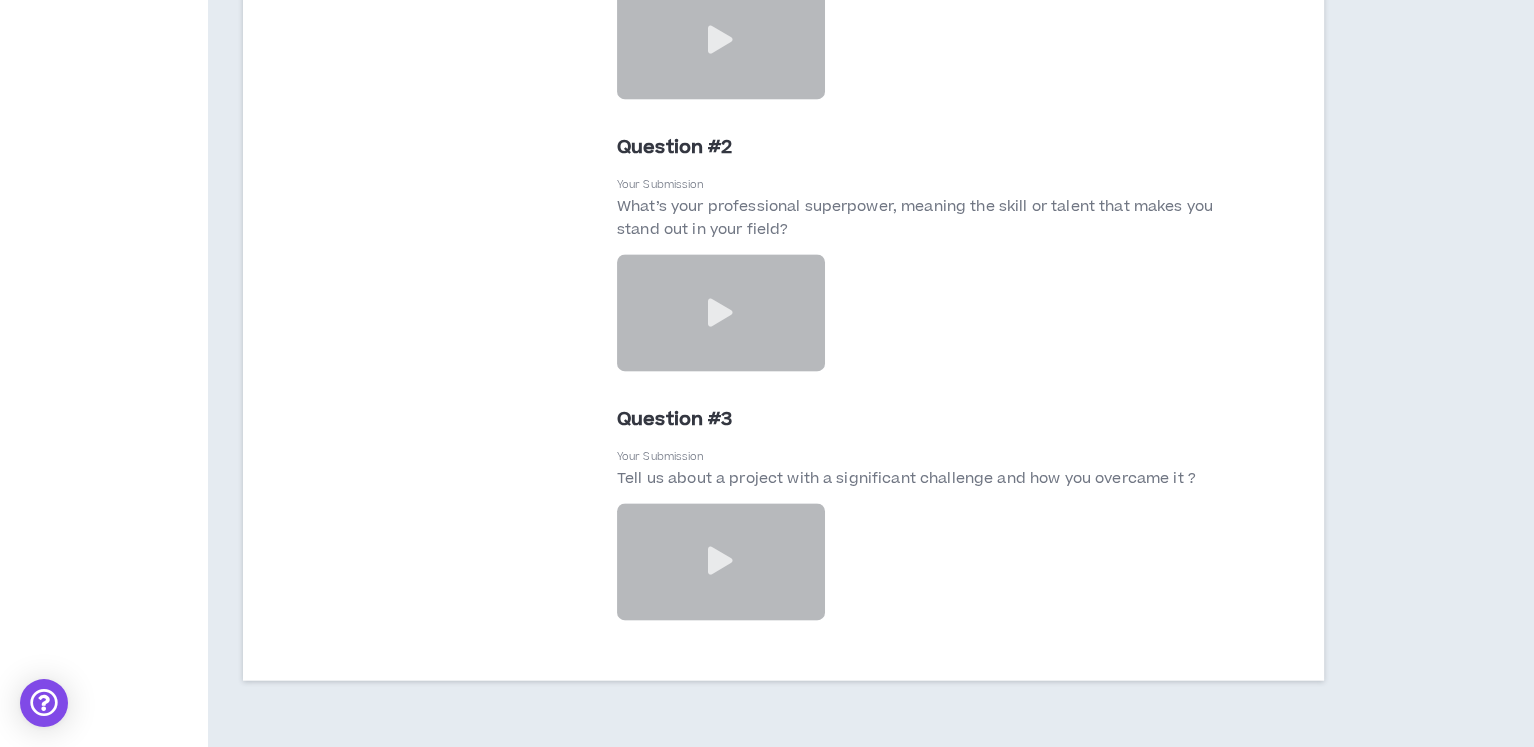 scroll, scrollTop: 4929, scrollLeft: 0, axis: vertical 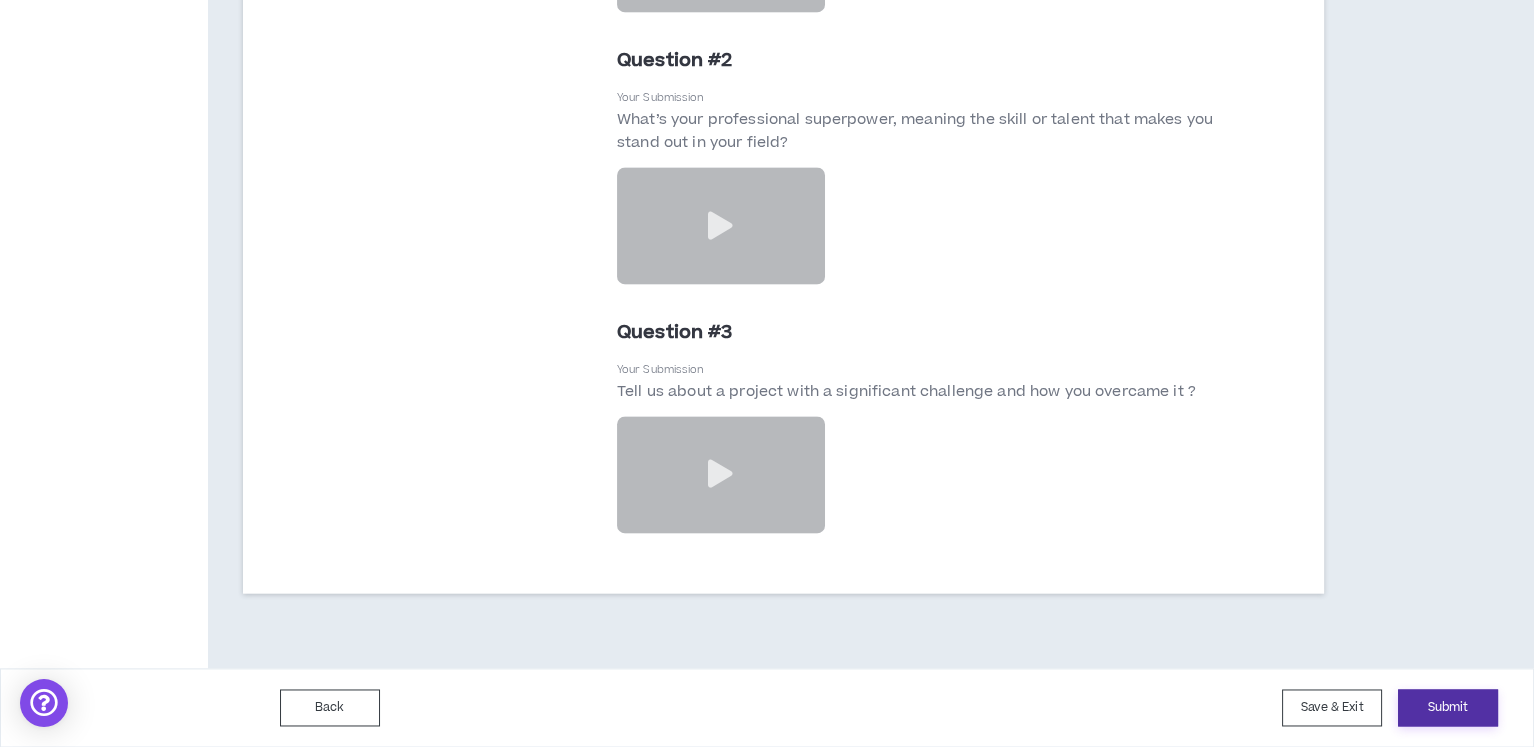 click on "Submit" at bounding box center (1448, 707) 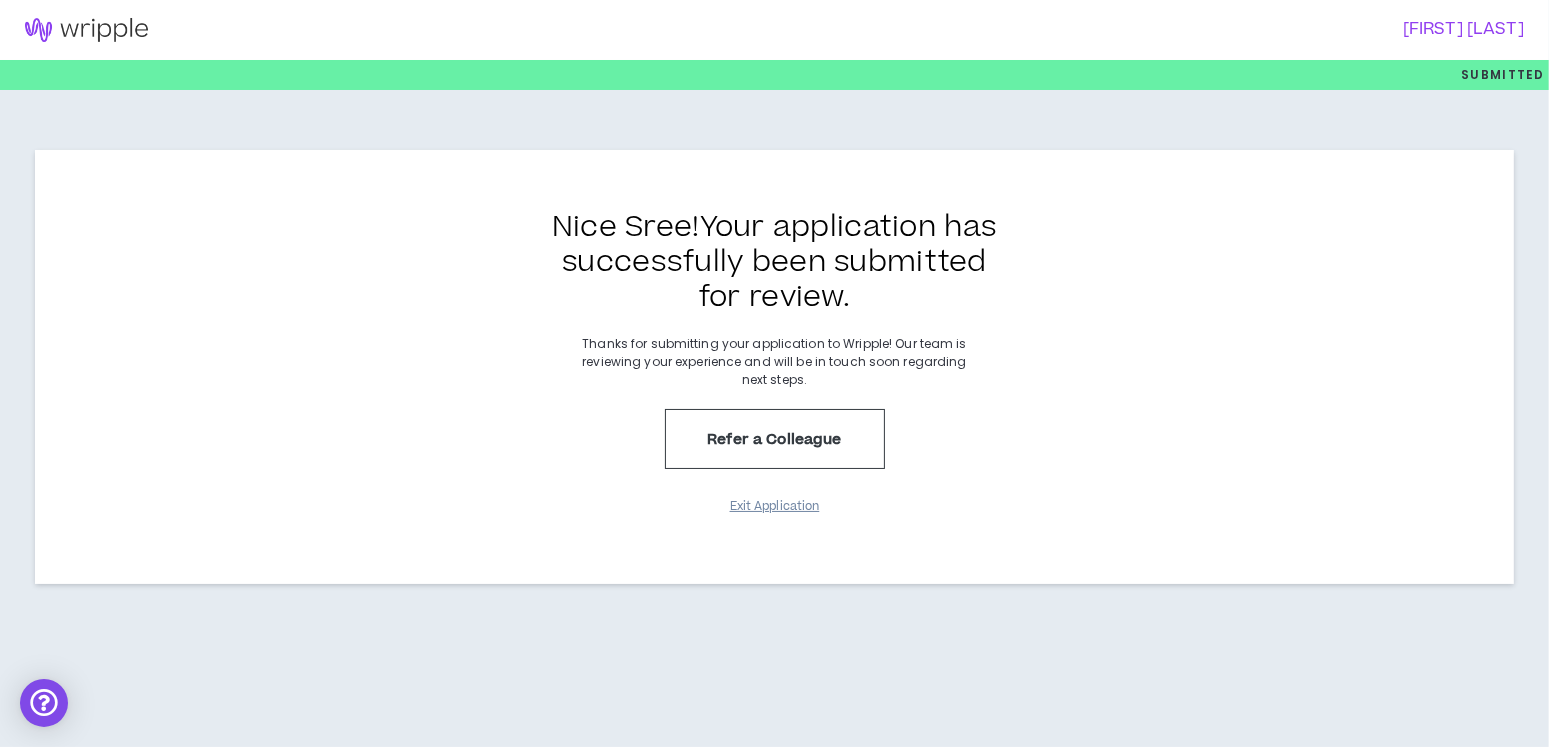 click on "Exit Application" at bounding box center (775, 506) 